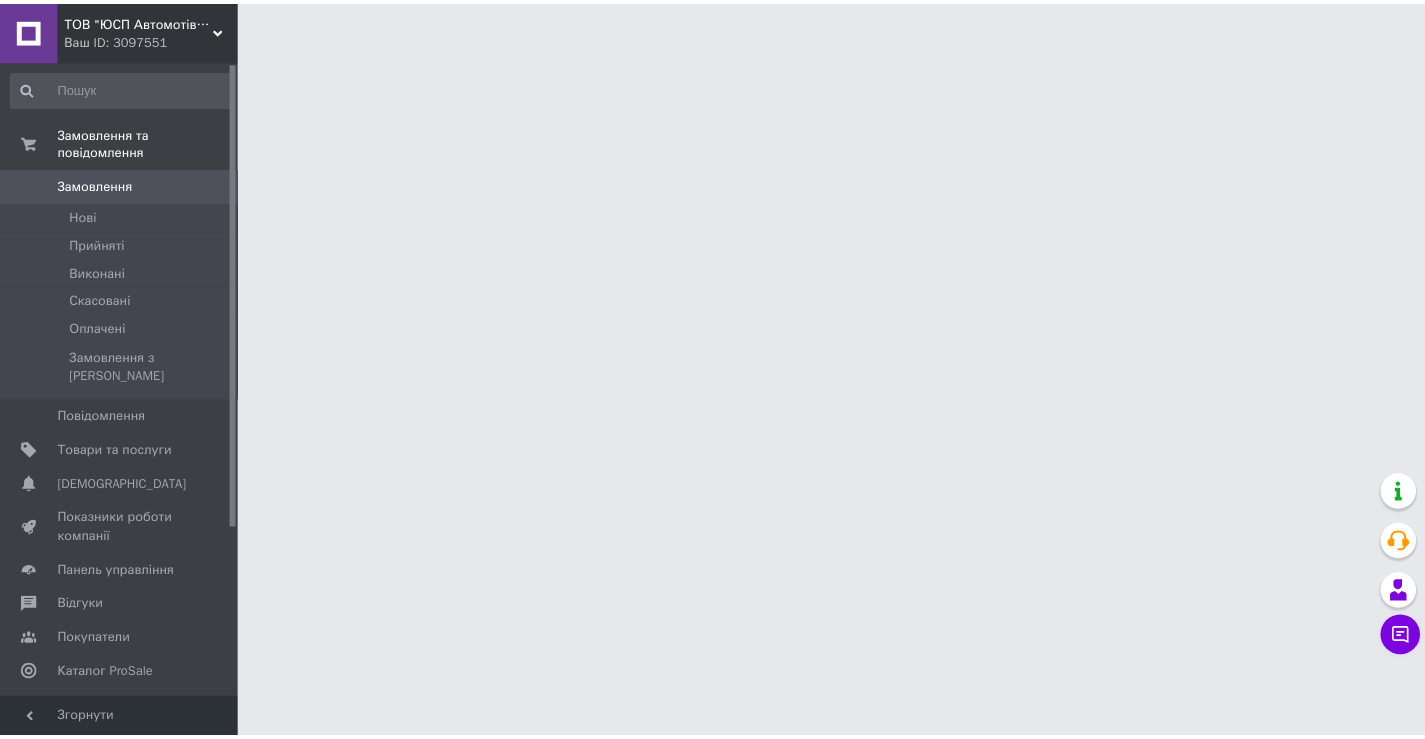 scroll, scrollTop: 0, scrollLeft: 0, axis: both 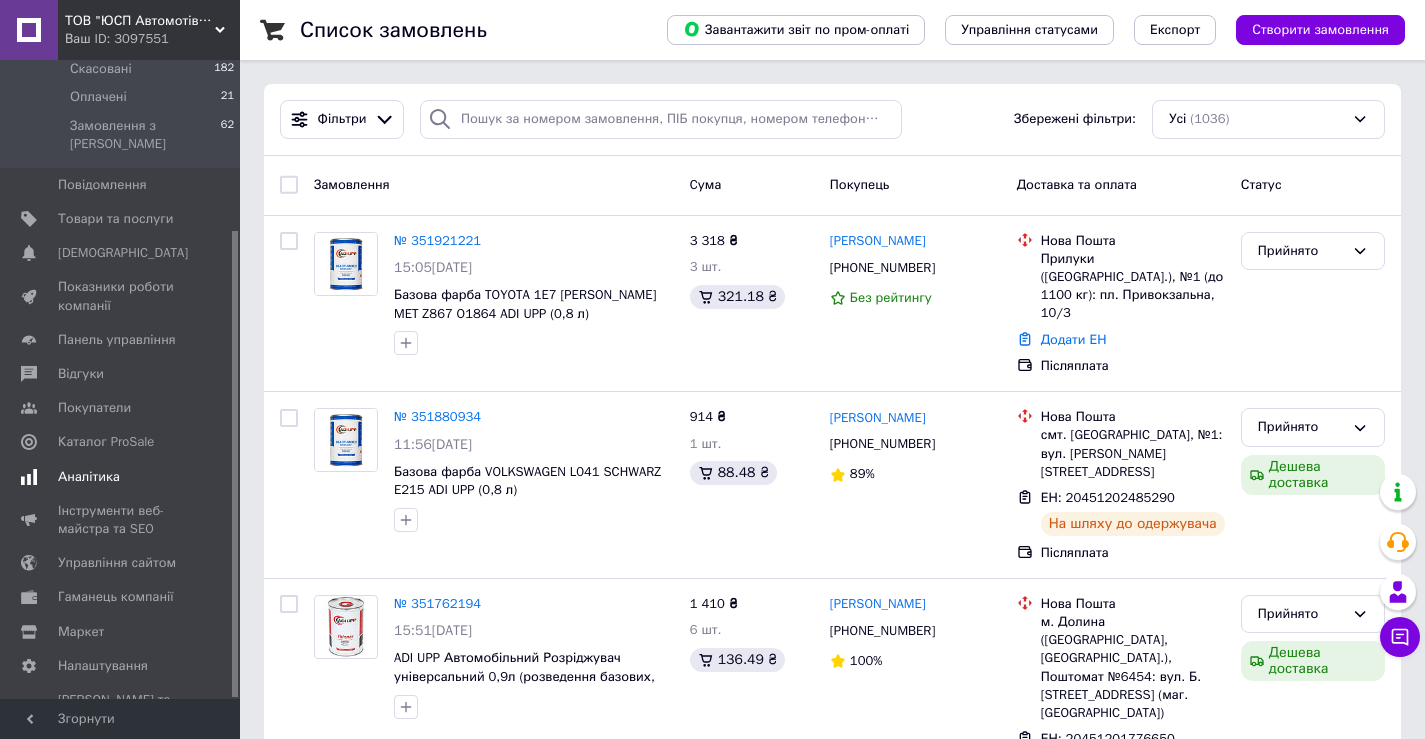 click on "Аналітика" at bounding box center (123, 477) 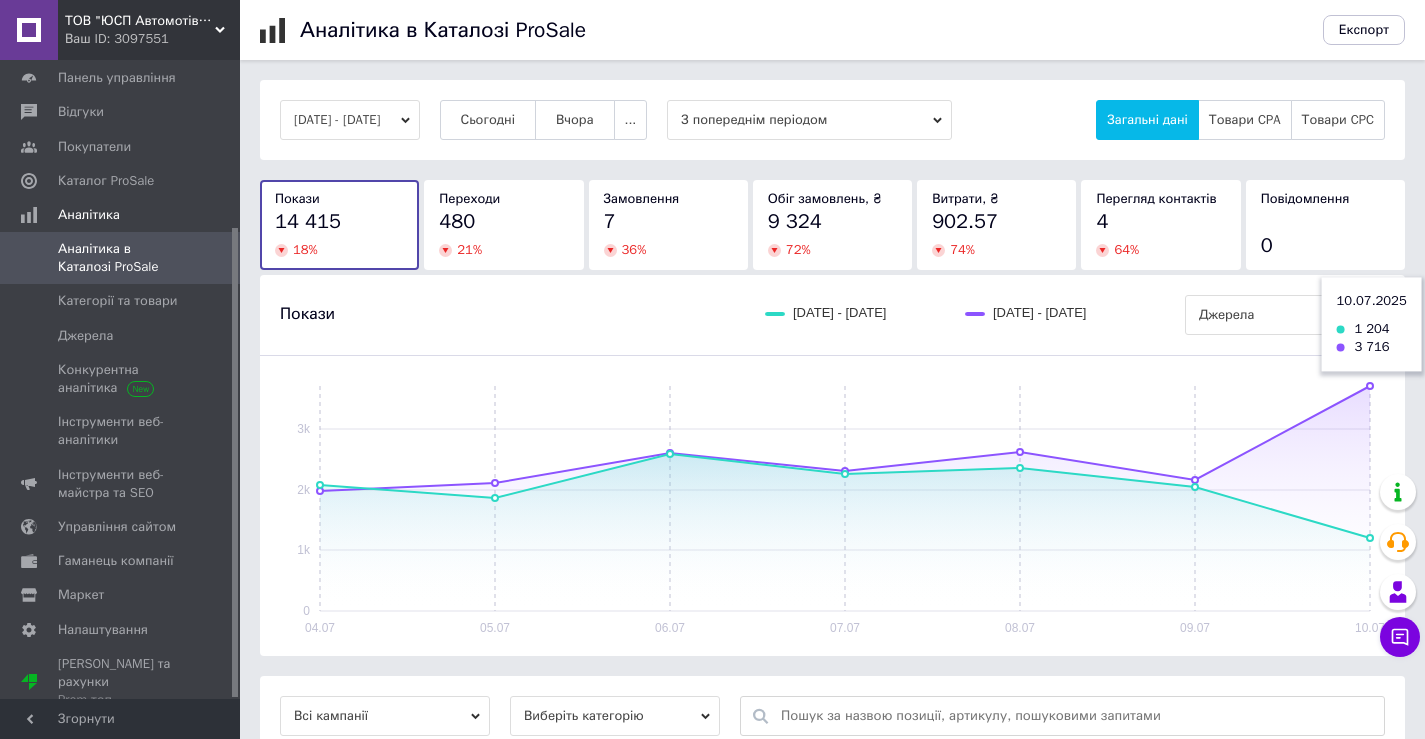 scroll, scrollTop: 228, scrollLeft: 0, axis: vertical 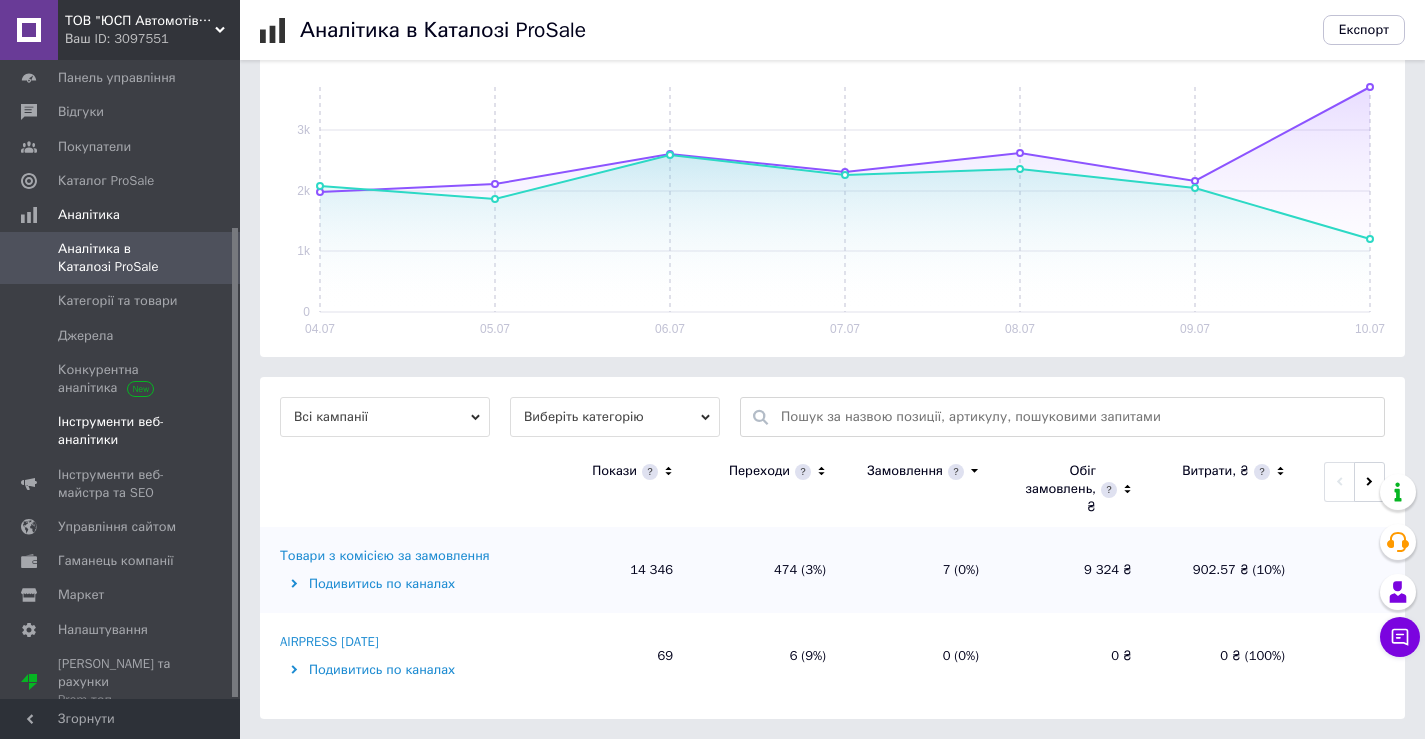 click on "Інструменти веб-аналітики" at bounding box center [121, 431] 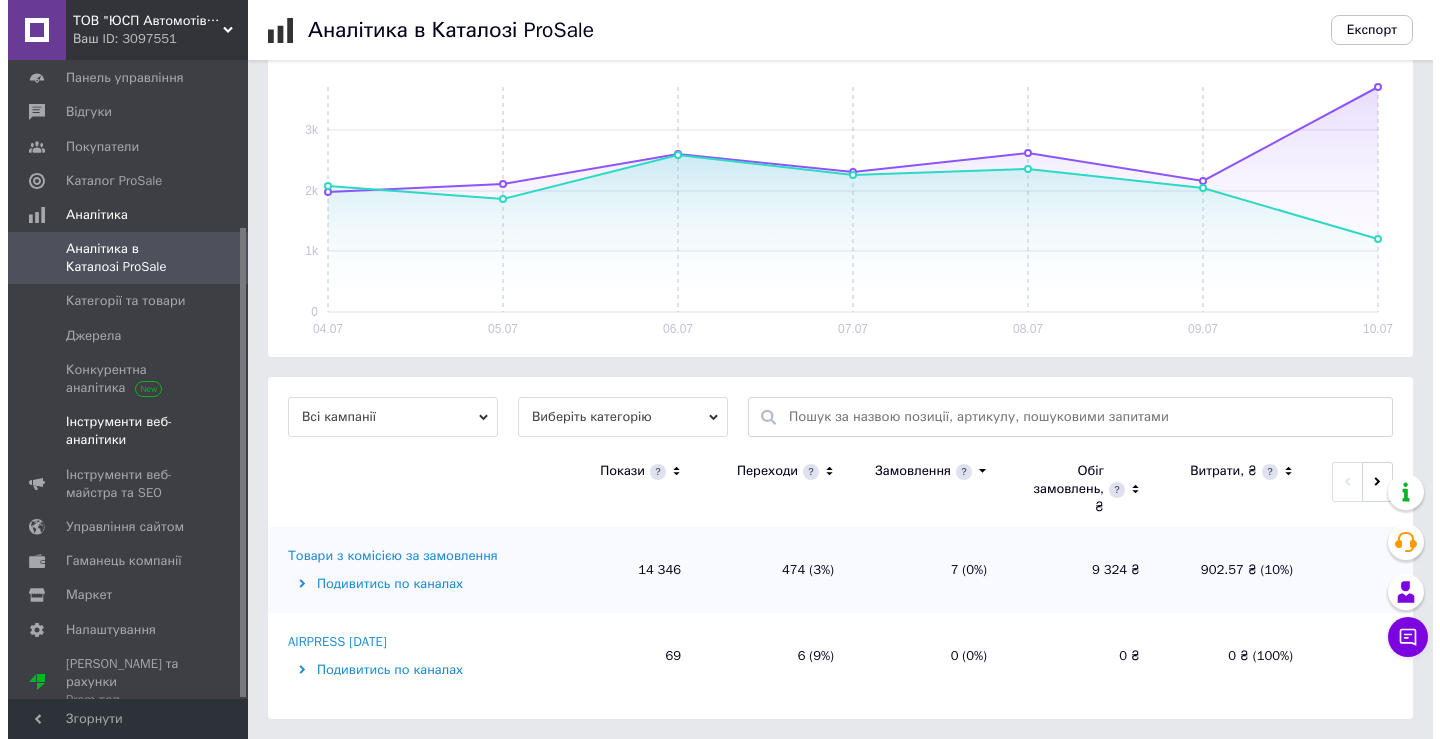 scroll, scrollTop: 0, scrollLeft: 0, axis: both 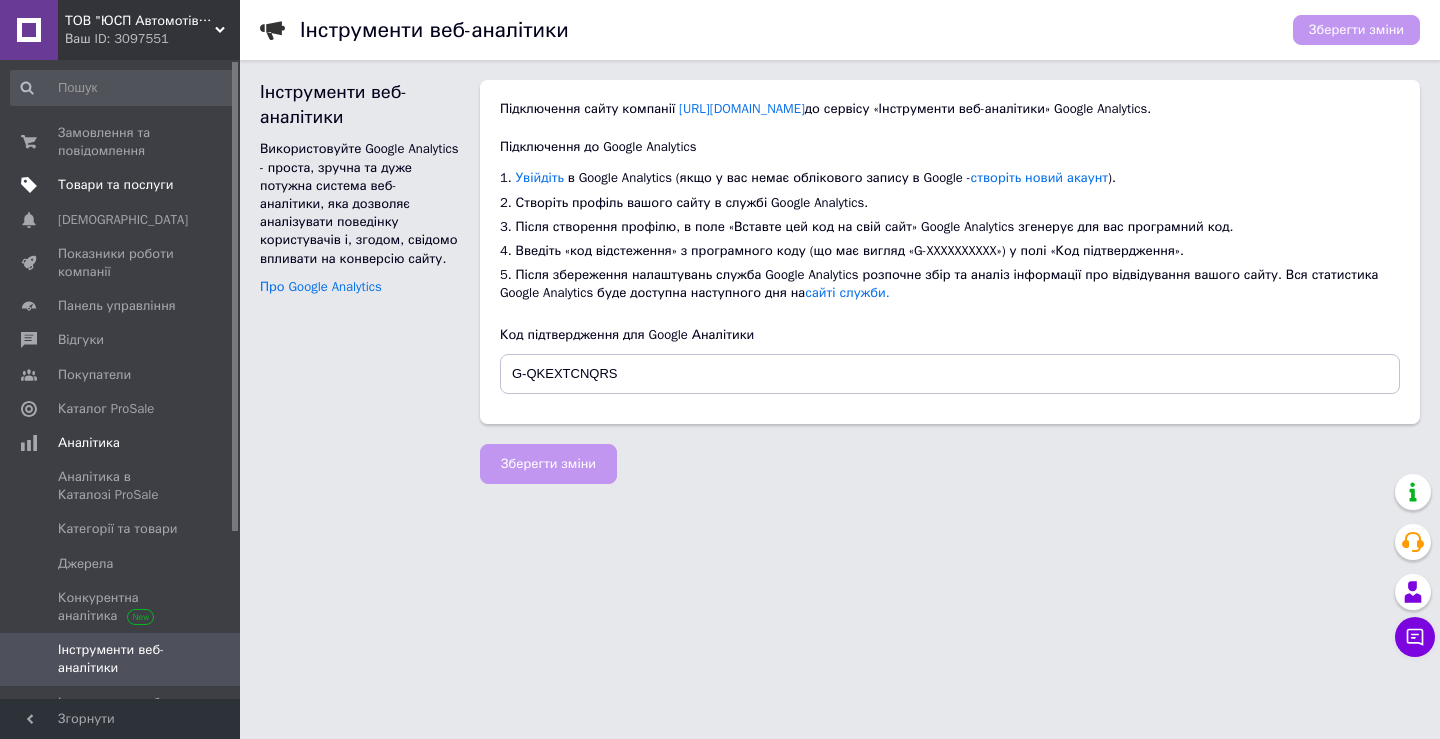 click at bounding box center [212, 185] 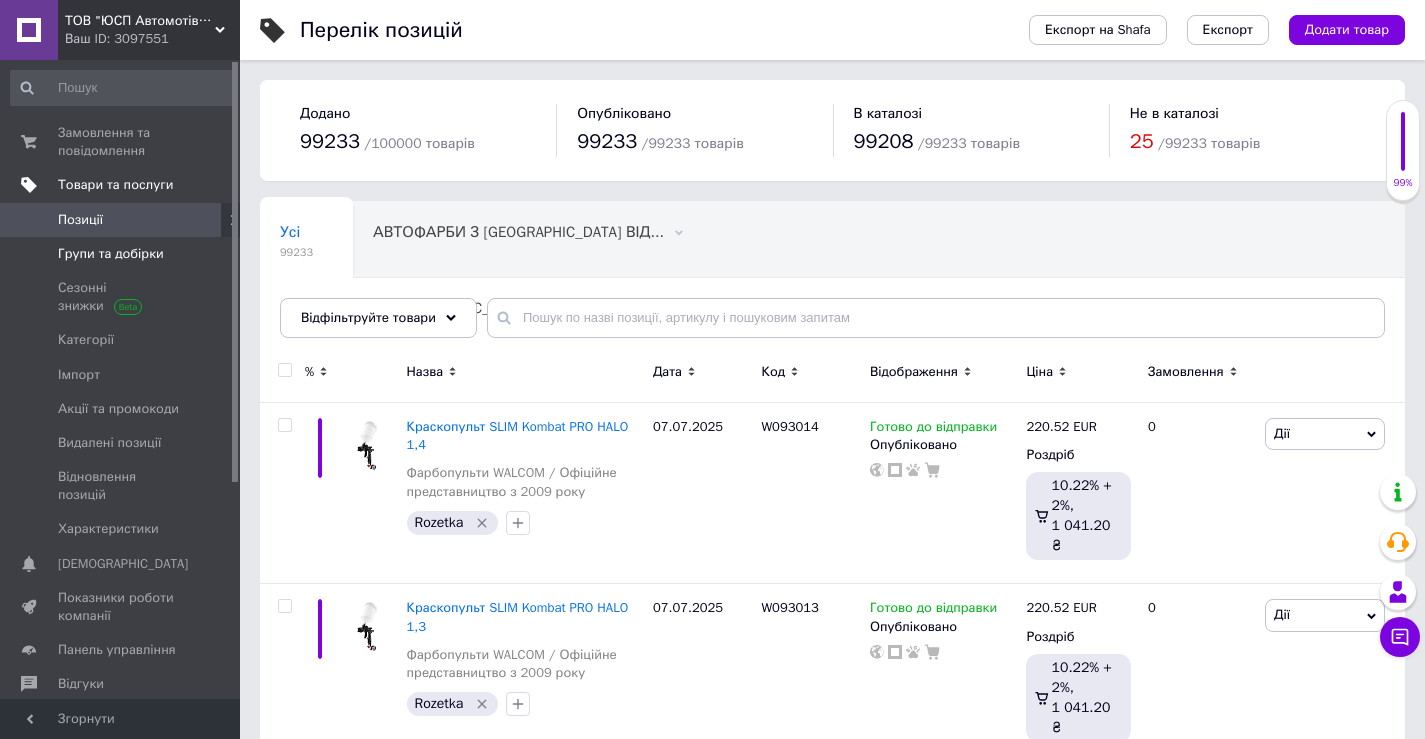 click on "Групи та добірки" at bounding box center (111, 254) 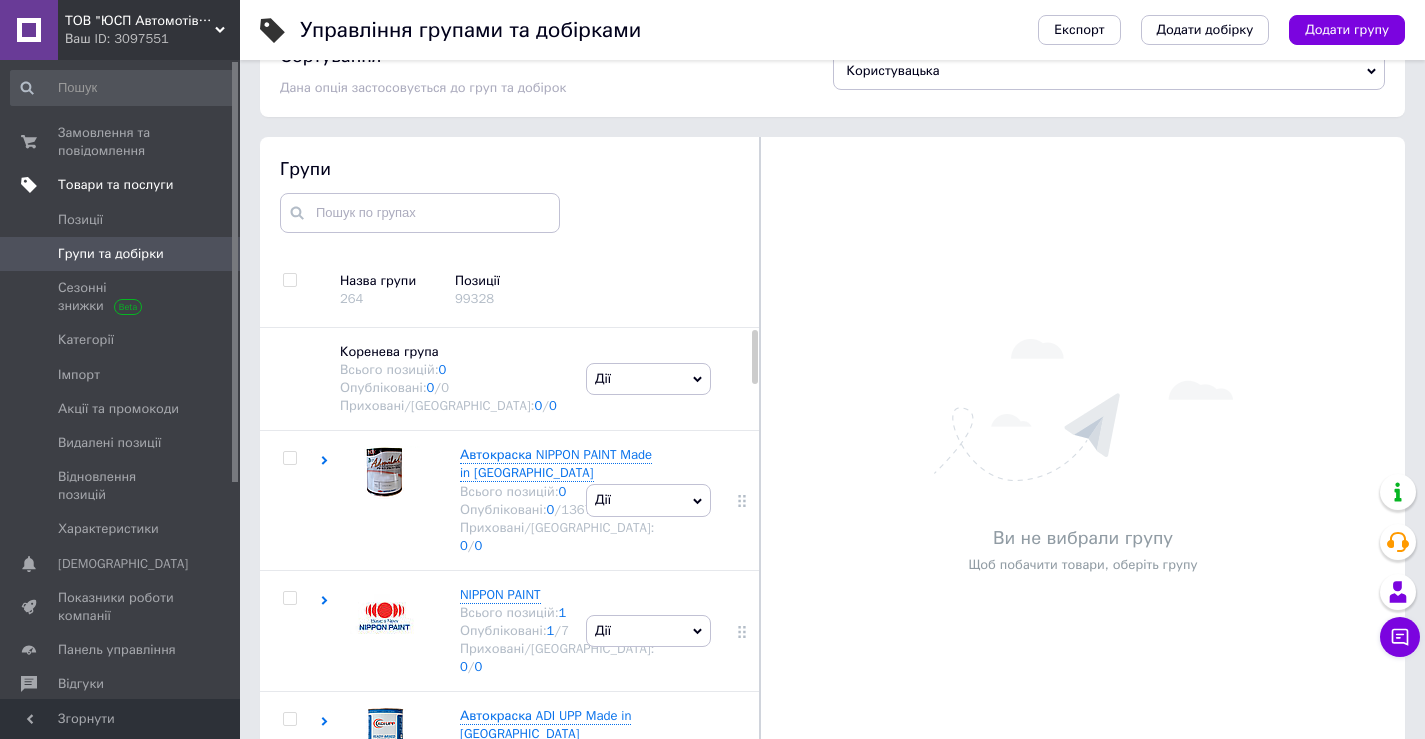scroll, scrollTop: 113, scrollLeft: 0, axis: vertical 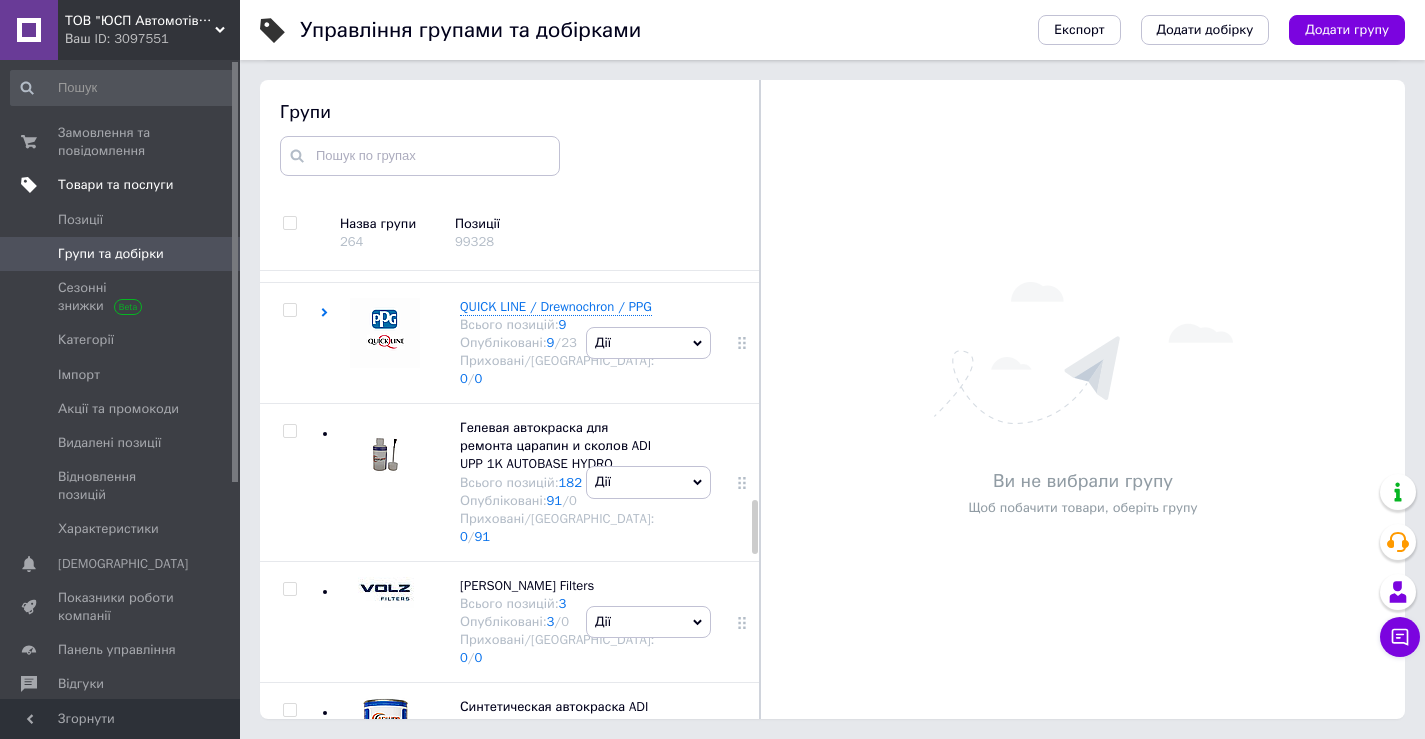 click on "[PERSON_NAME] групу Редагувати групу Додати підгрупу Додати товар Видалити групу" at bounding box center [648, -58] 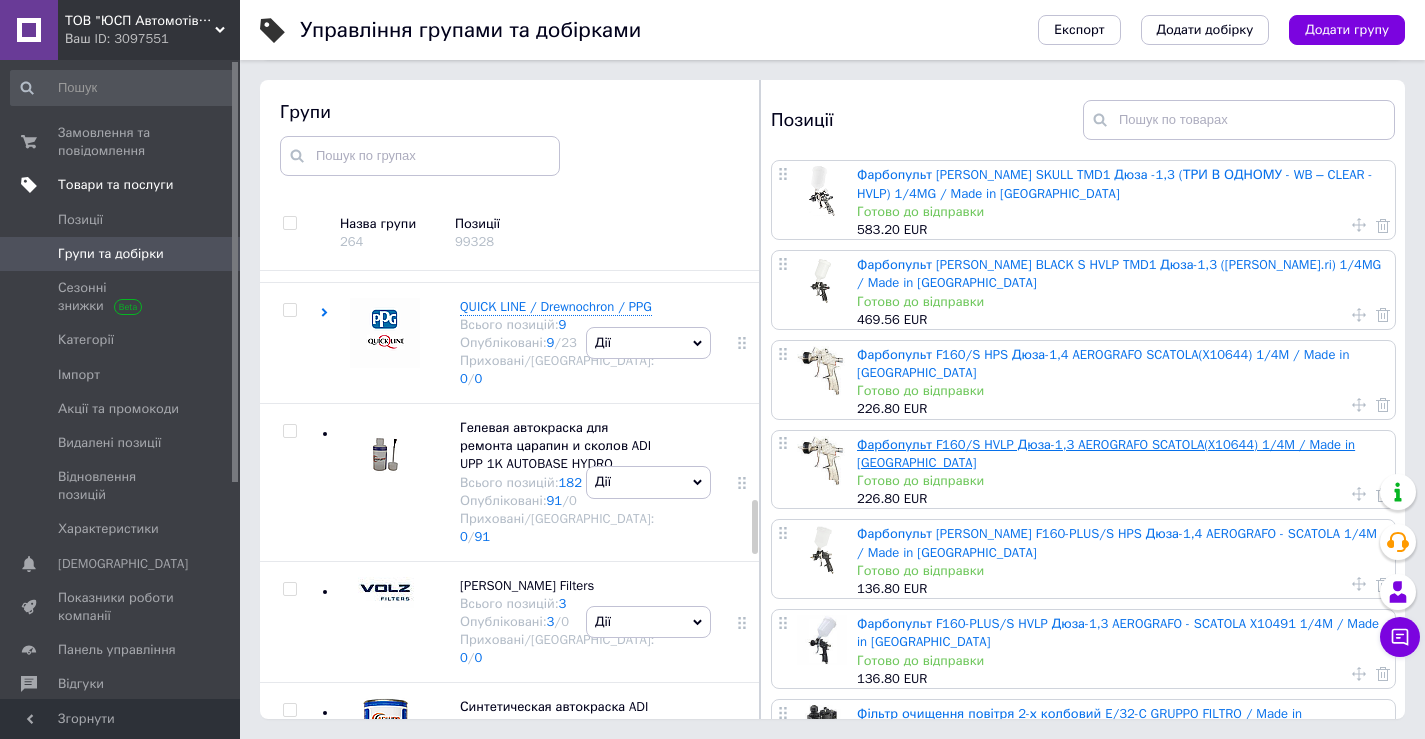 click on "Фарбопульт F160/S HVLP Дюза-1,3 AEROGRAFO SCATOLA(X10644) 1/4M / Made in [GEOGRAPHIC_DATA]" at bounding box center [1106, 453] 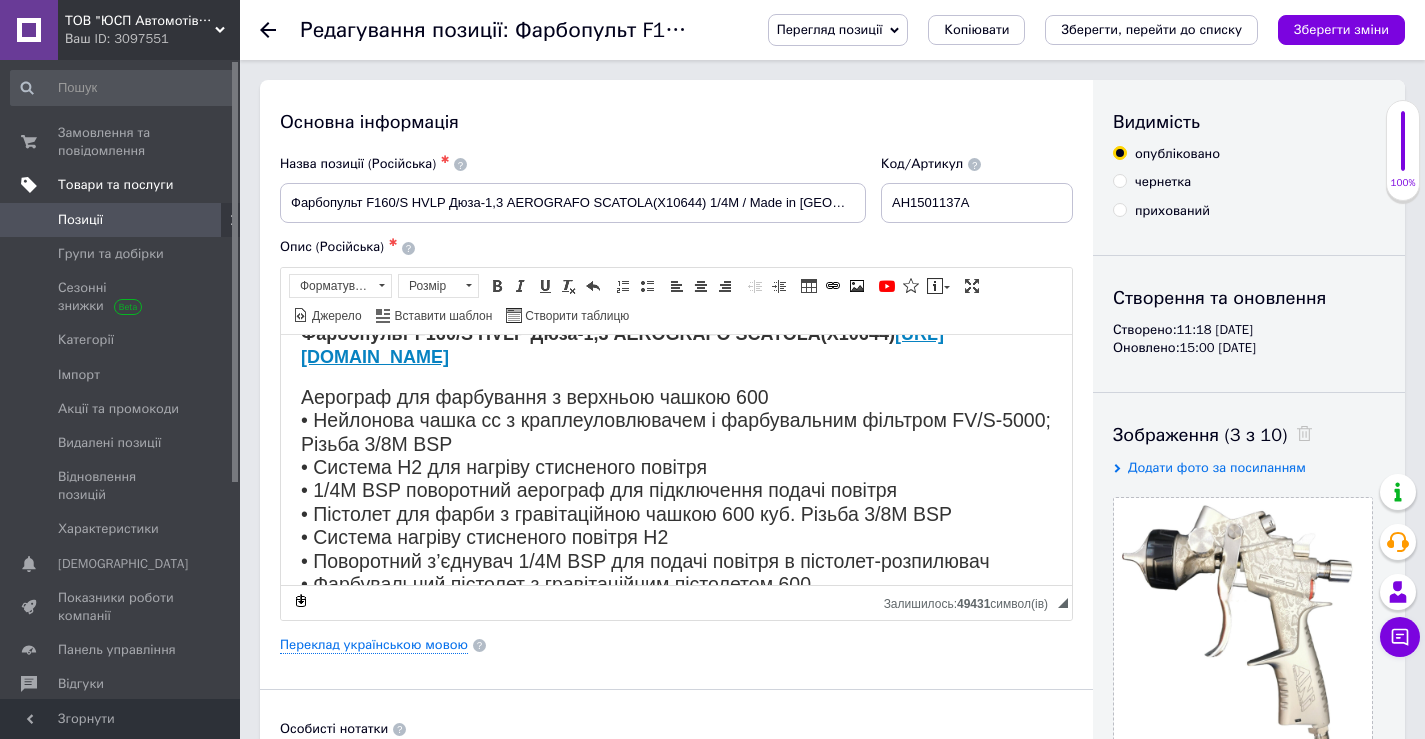 scroll, scrollTop: 0, scrollLeft: 0, axis: both 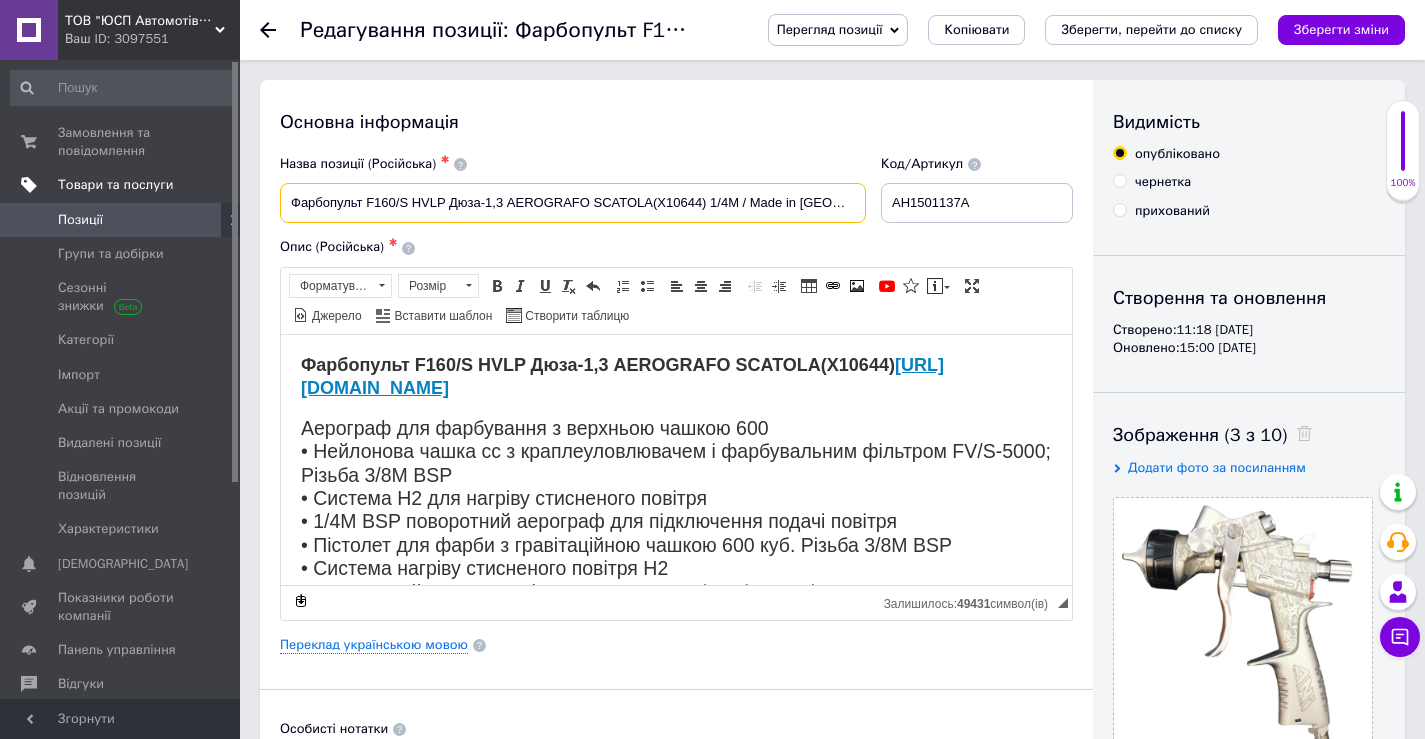 drag, startPoint x: 368, startPoint y: 200, endPoint x: 445, endPoint y: 200, distance: 77 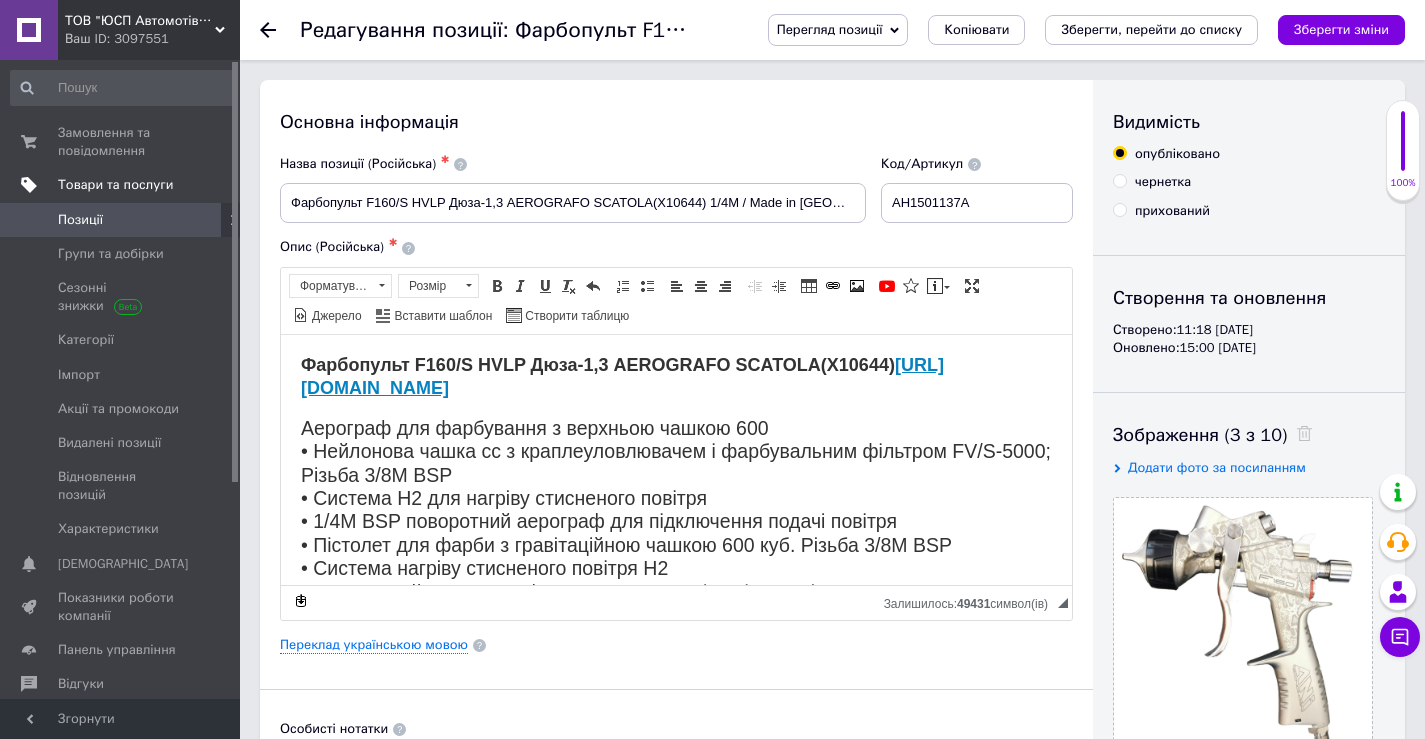 click on "Позиції" at bounding box center (121, 220) 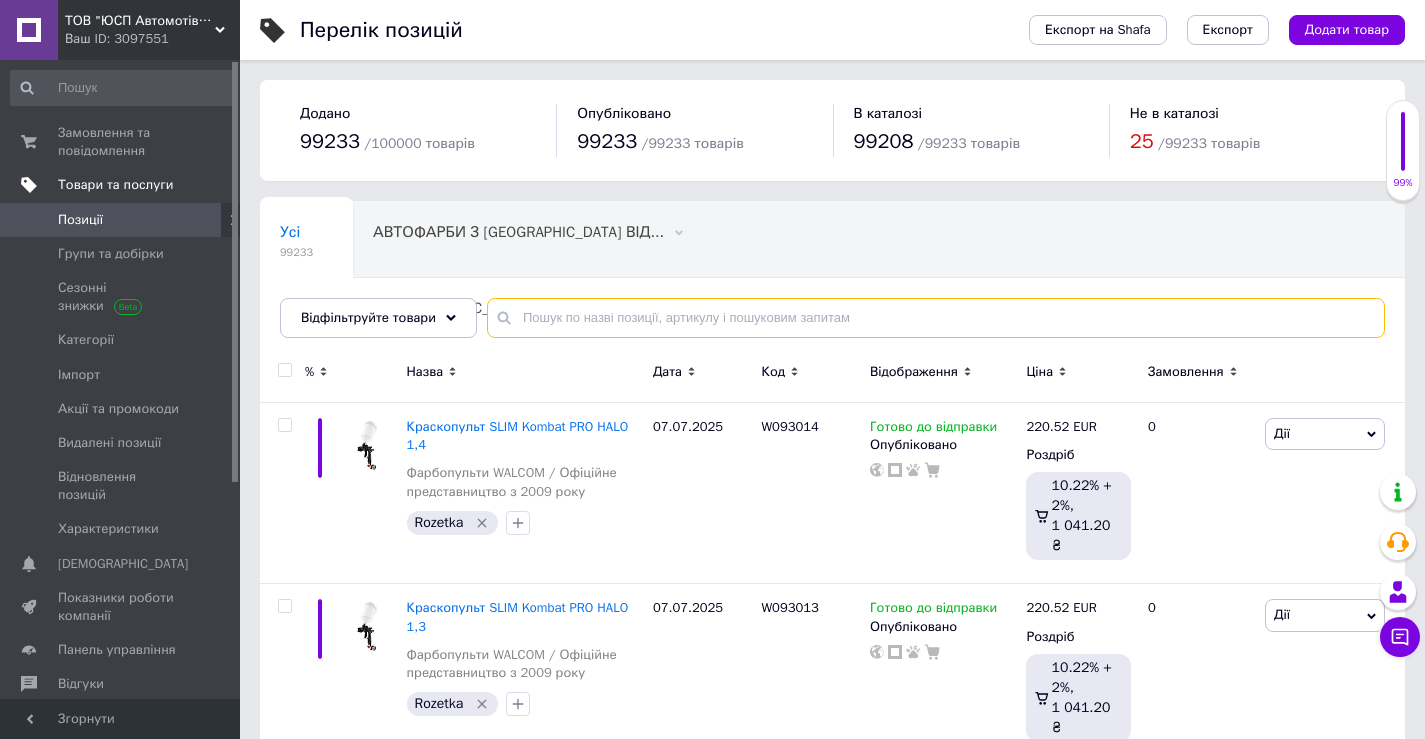 click at bounding box center [936, 318] 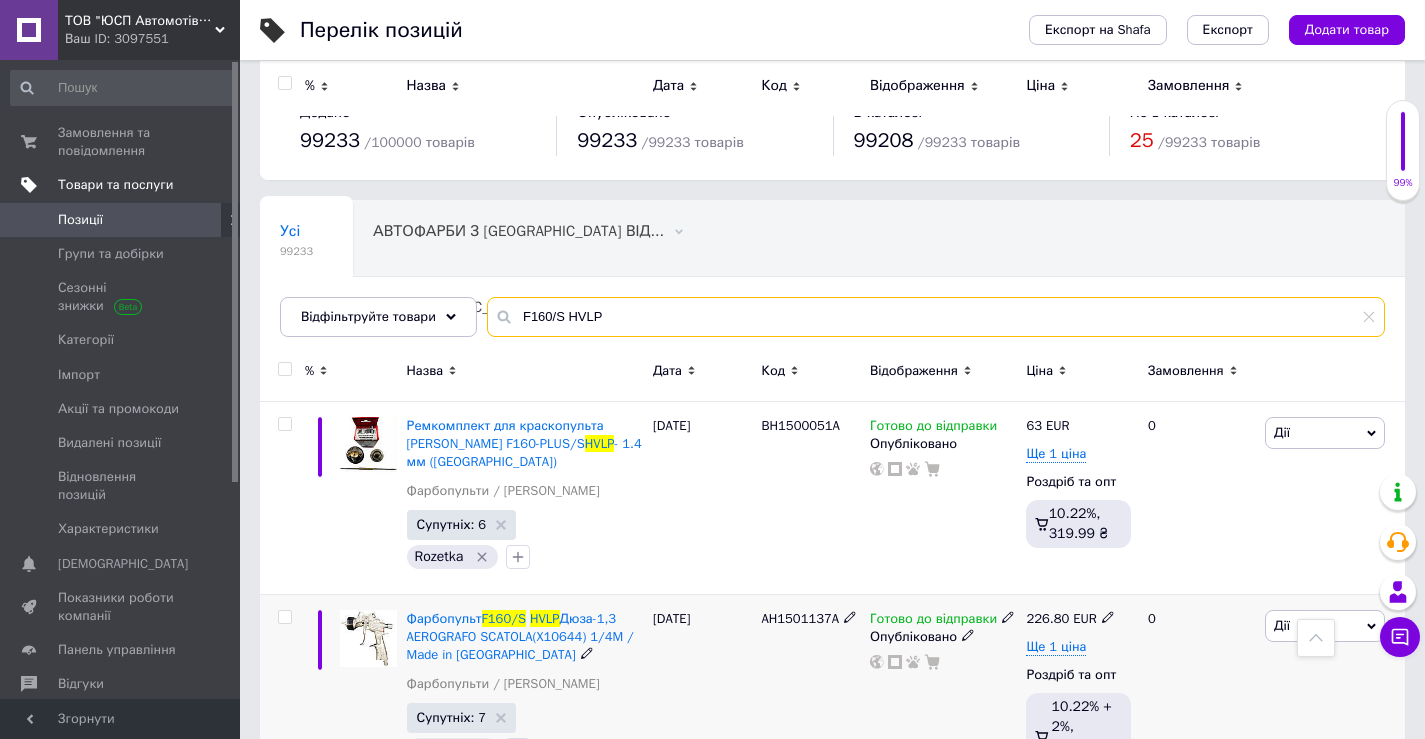 scroll, scrollTop: 0, scrollLeft: 0, axis: both 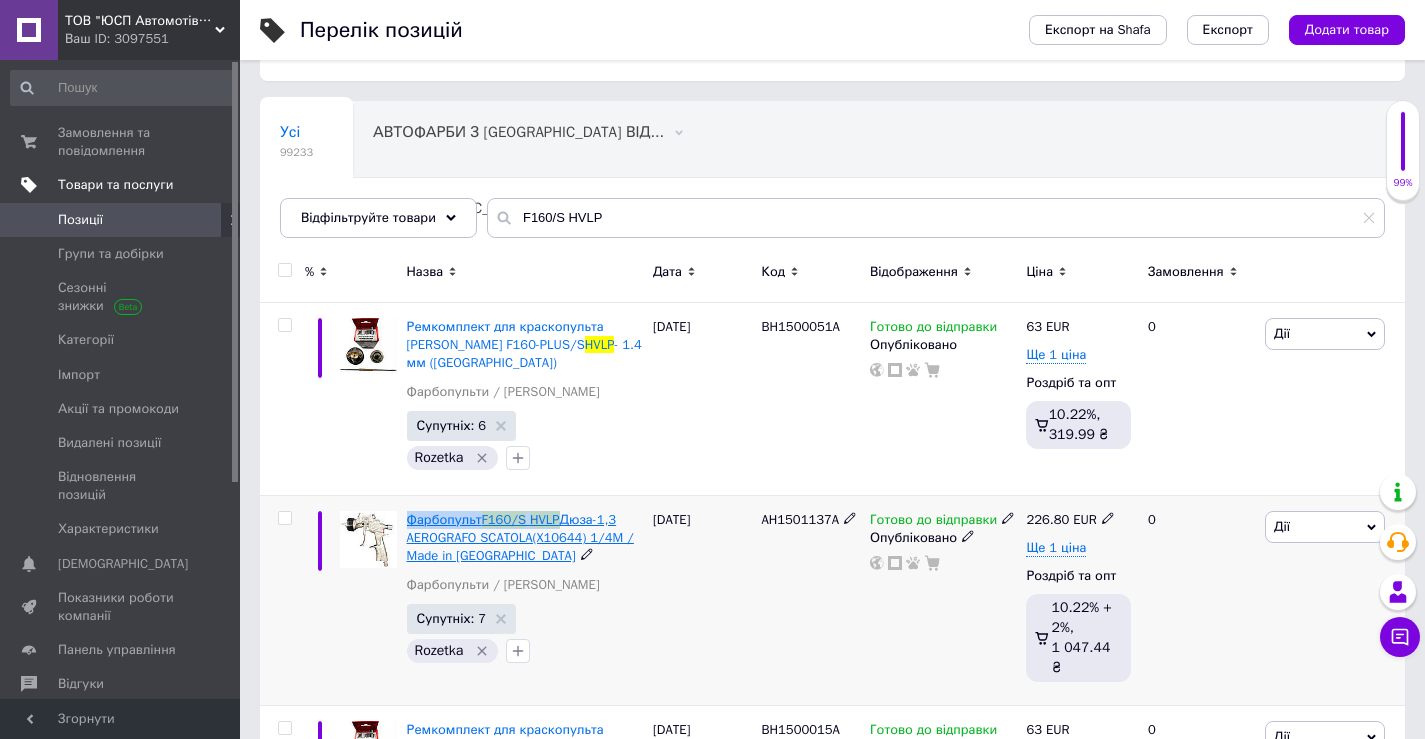 drag, startPoint x: 405, startPoint y: 499, endPoint x: 556, endPoint y: 500, distance: 151.00331 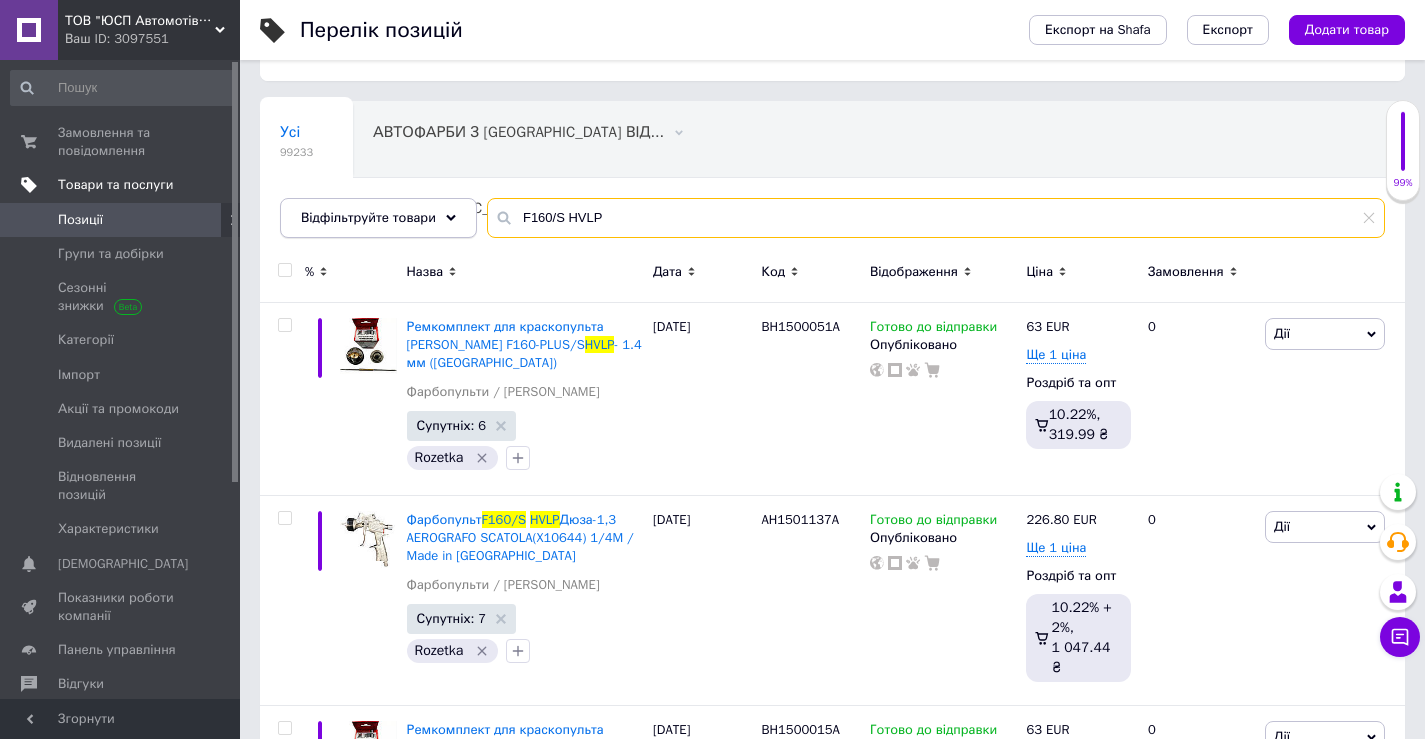 drag, startPoint x: 606, startPoint y: 201, endPoint x: 451, endPoint y: 209, distance: 155.20631 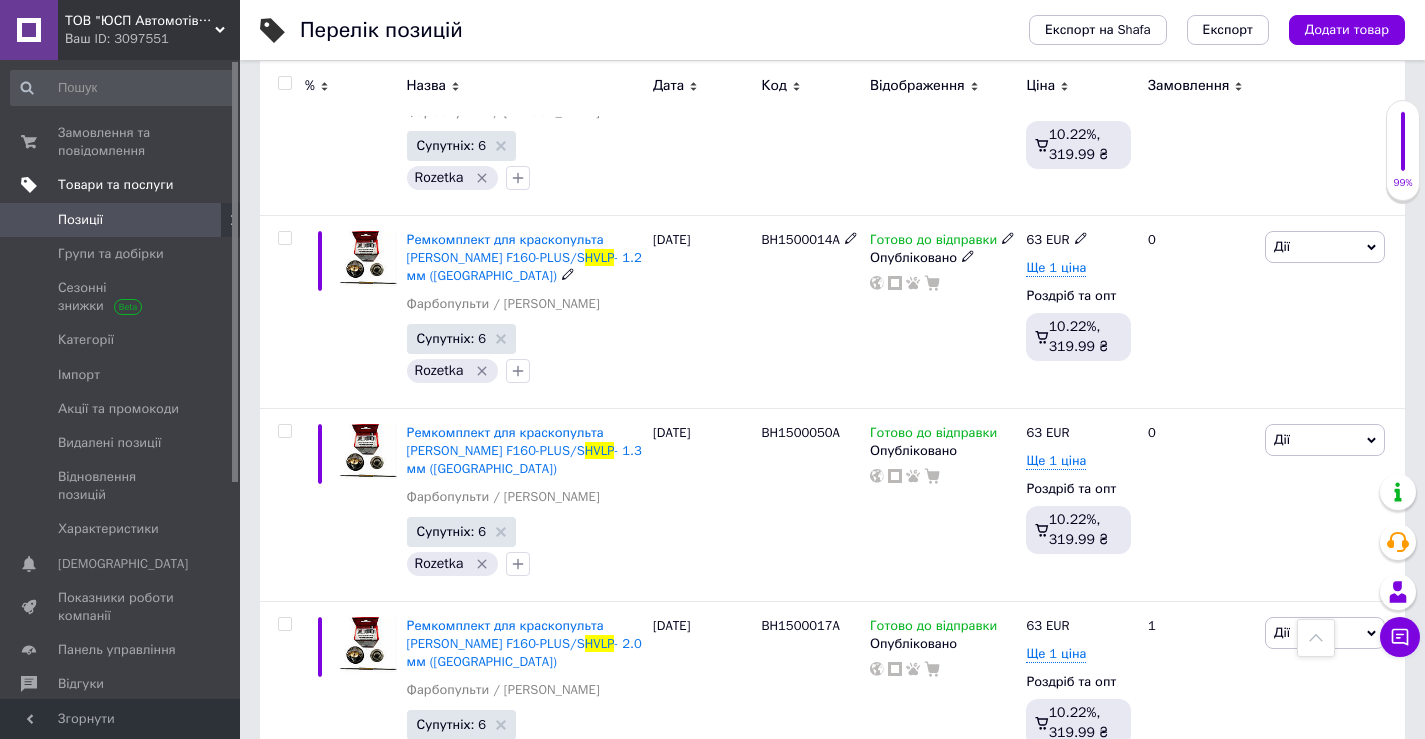 scroll, scrollTop: 3010, scrollLeft: 0, axis: vertical 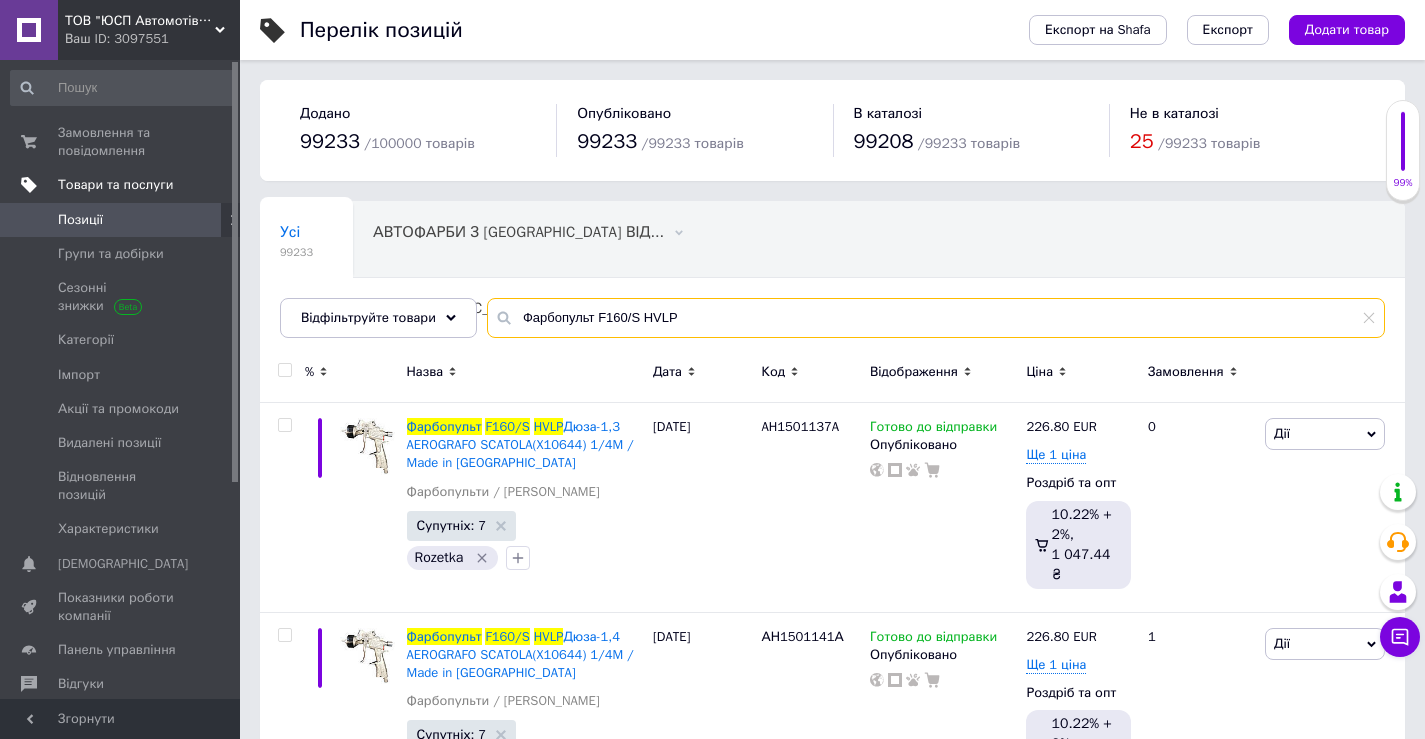 drag, startPoint x: 592, startPoint y: 316, endPoint x: 729, endPoint y: 321, distance: 137.09122 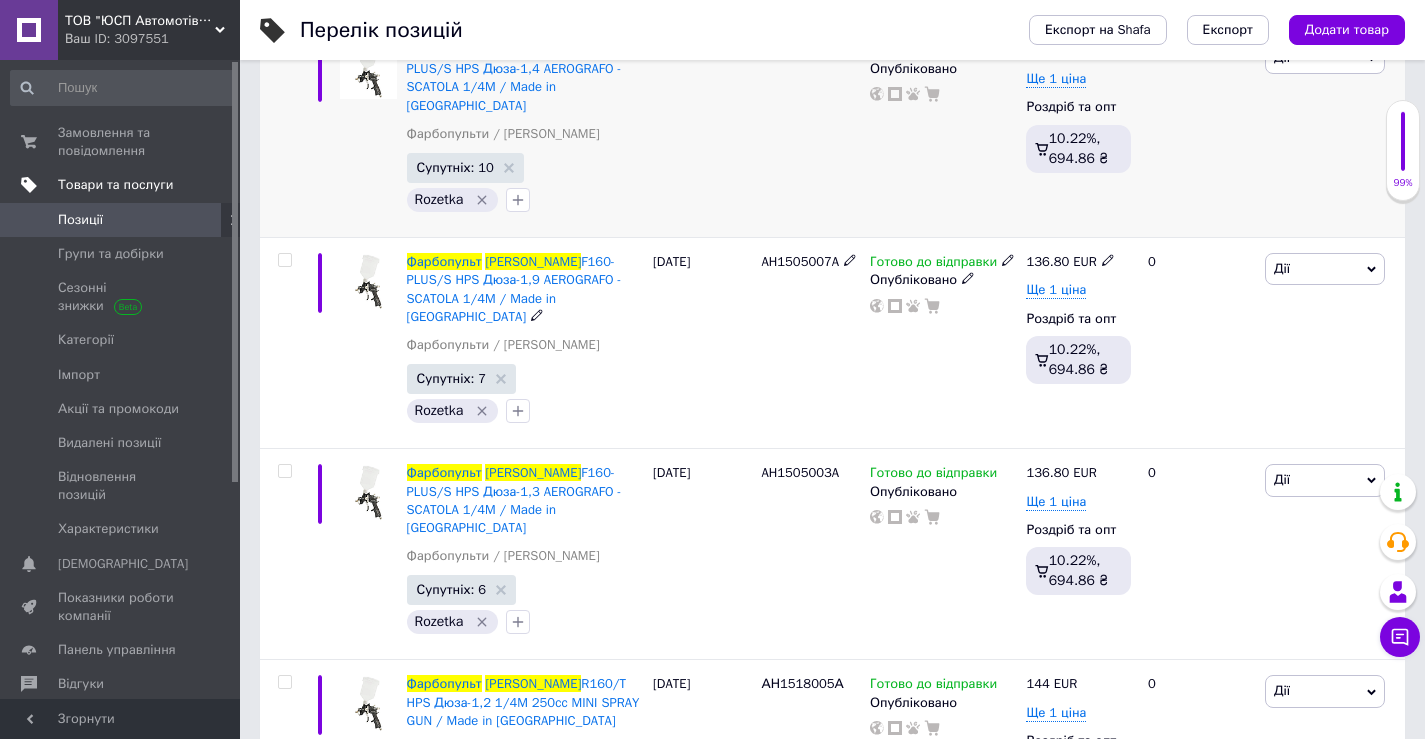 scroll, scrollTop: 400, scrollLeft: 0, axis: vertical 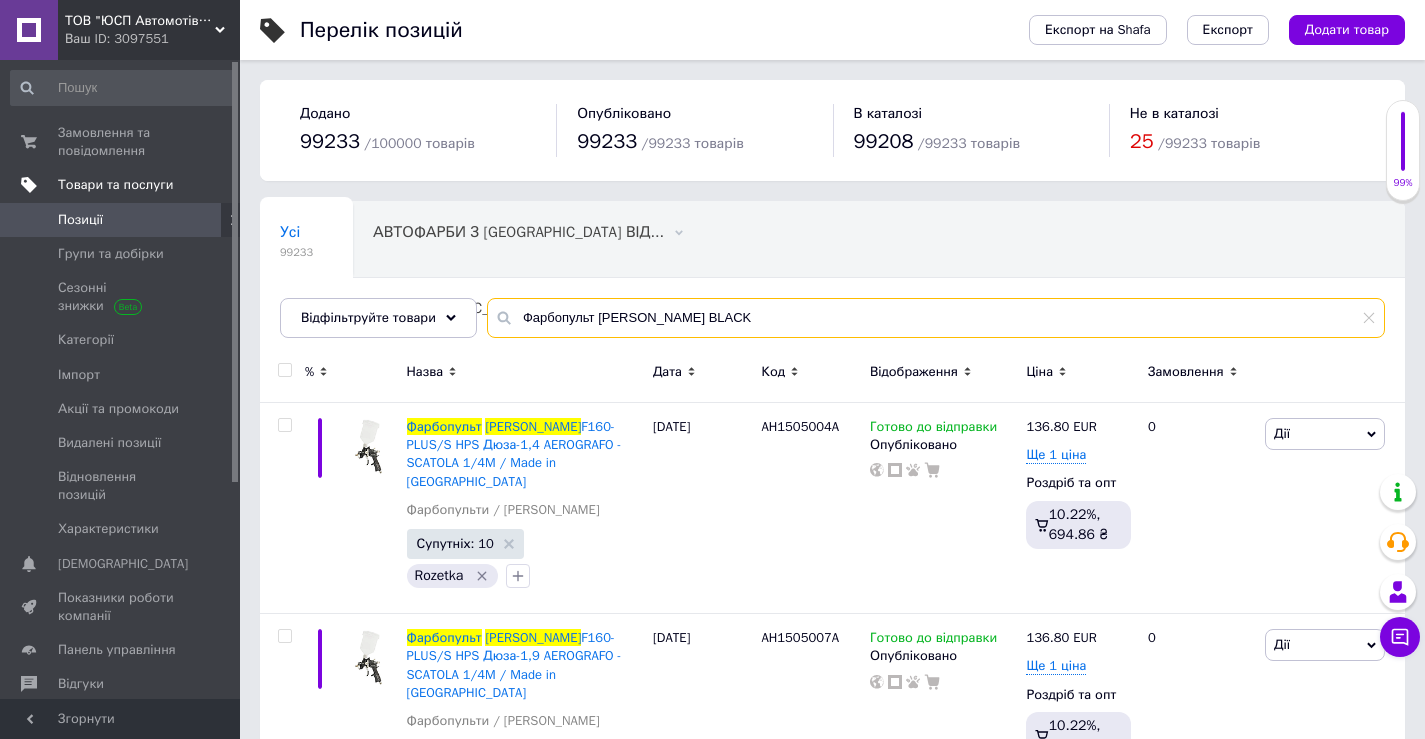 drag, startPoint x: 590, startPoint y: 315, endPoint x: 516, endPoint y: 325, distance: 74.672615 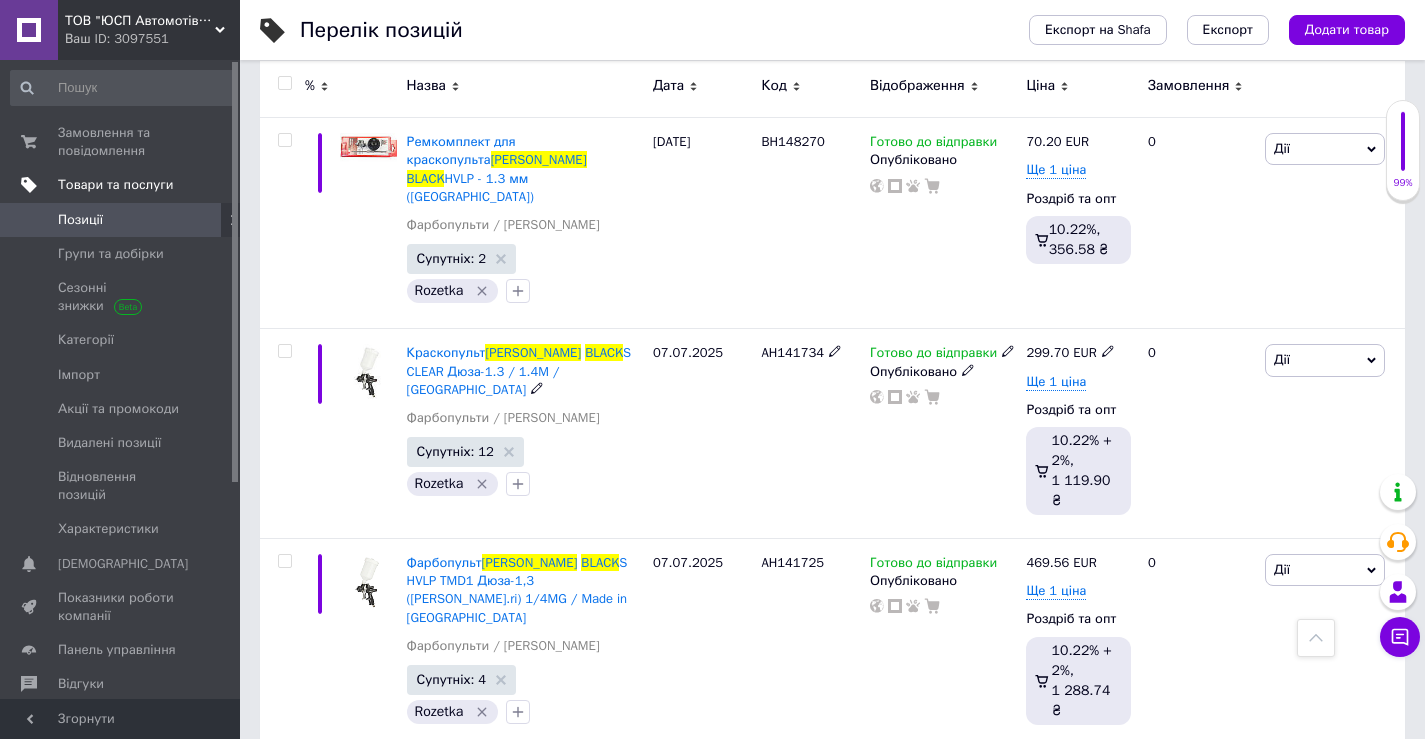 scroll, scrollTop: 1000, scrollLeft: 0, axis: vertical 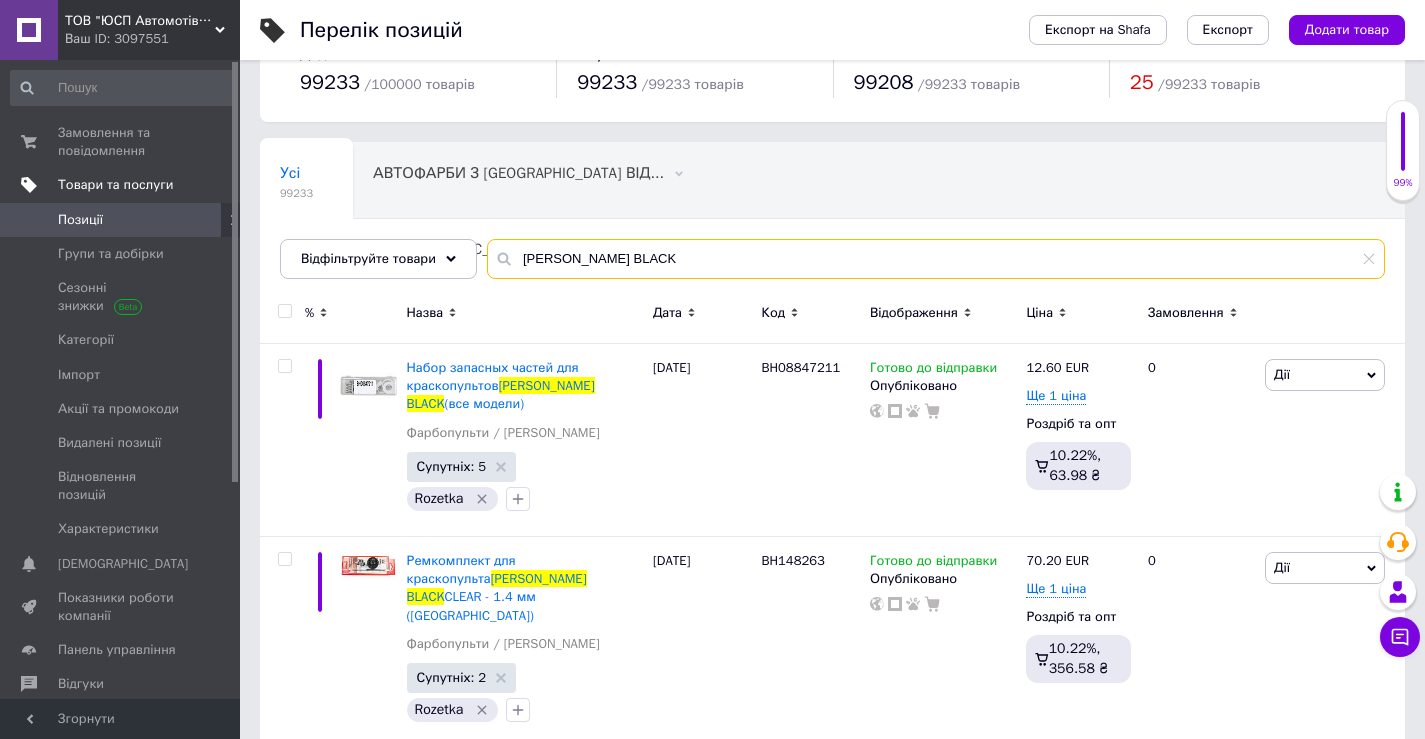 drag, startPoint x: 542, startPoint y: 250, endPoint x: 656, endPoint y: 247, distance: 114.03947 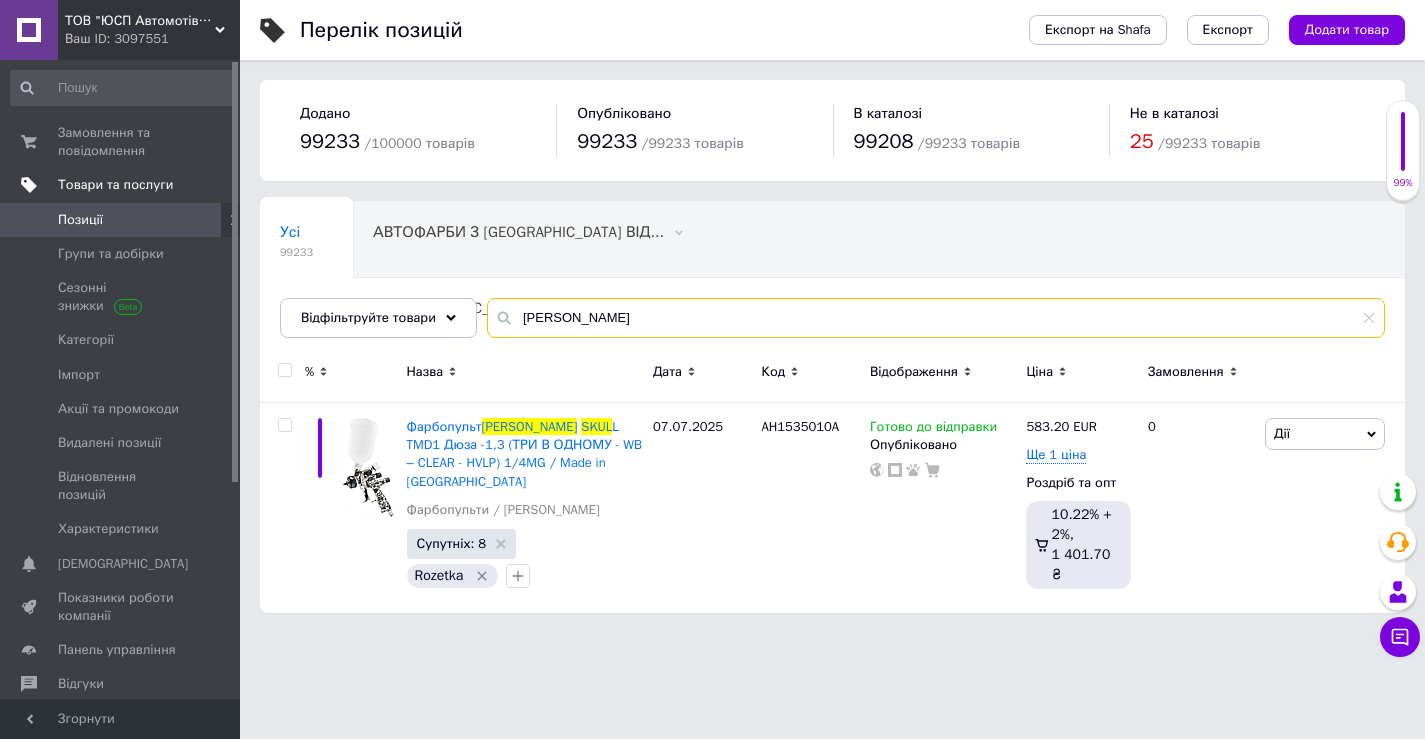scroll, scrollTop: 0, scrollLeft: 0, axis: both 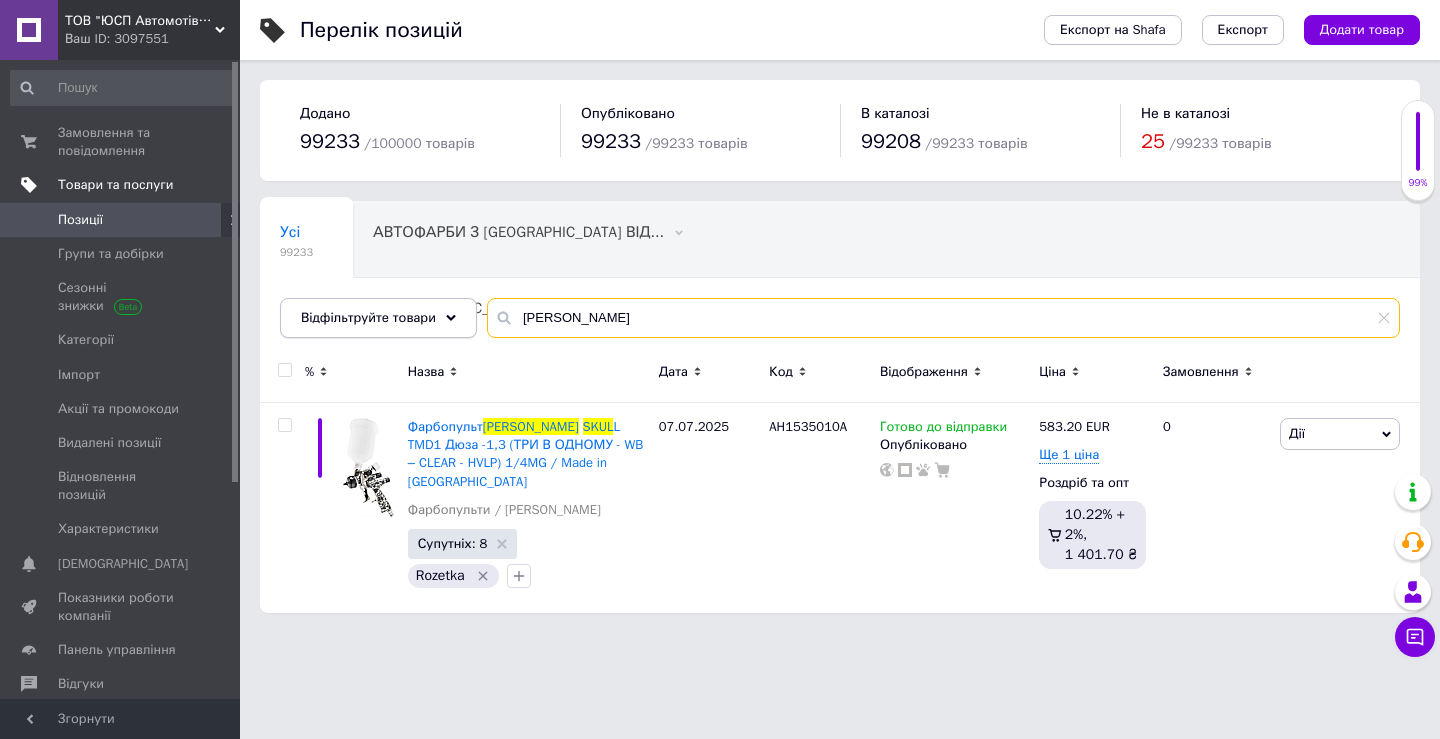 drag, startPoint x: 611, startPoint y: 301, endPoint x: 450, endPoint y: 313, distance: 161.44658 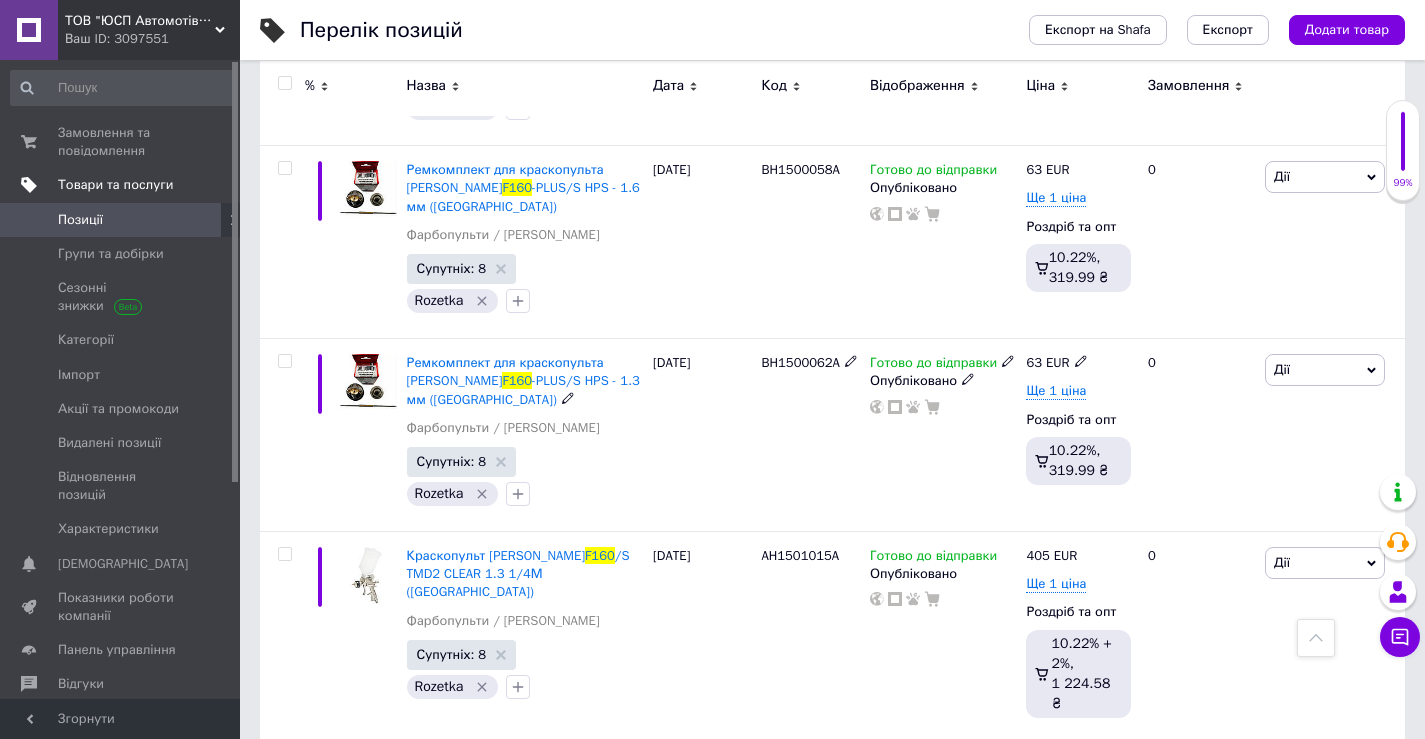 scroll, scrollTop: 1100, scrollLeft: 0, axis: vertical 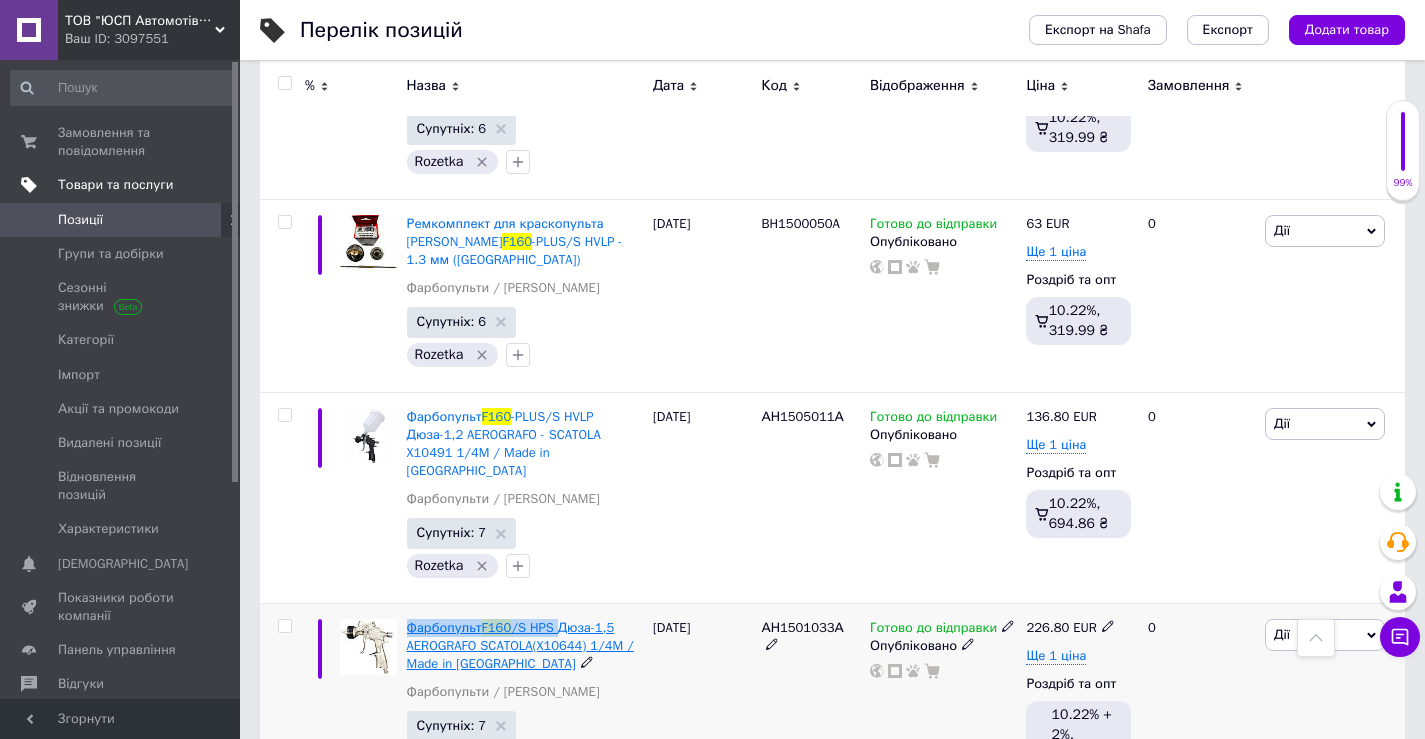drag, startPoint x: 402, startPoint y: 441, endPoint x: 550, endPoint y: 438, distance: 148.0304 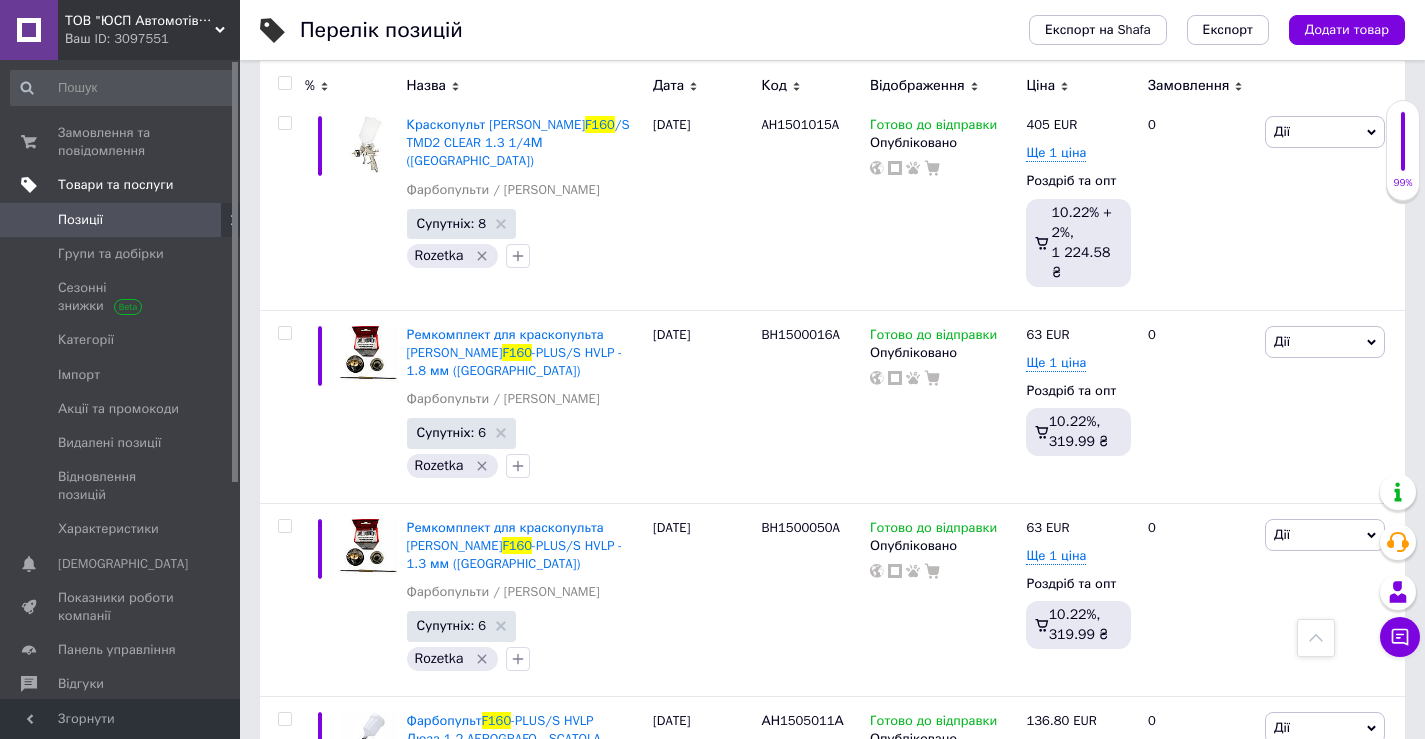 scroll, scrollTop: 0, scrollLeft: 0, axis: both 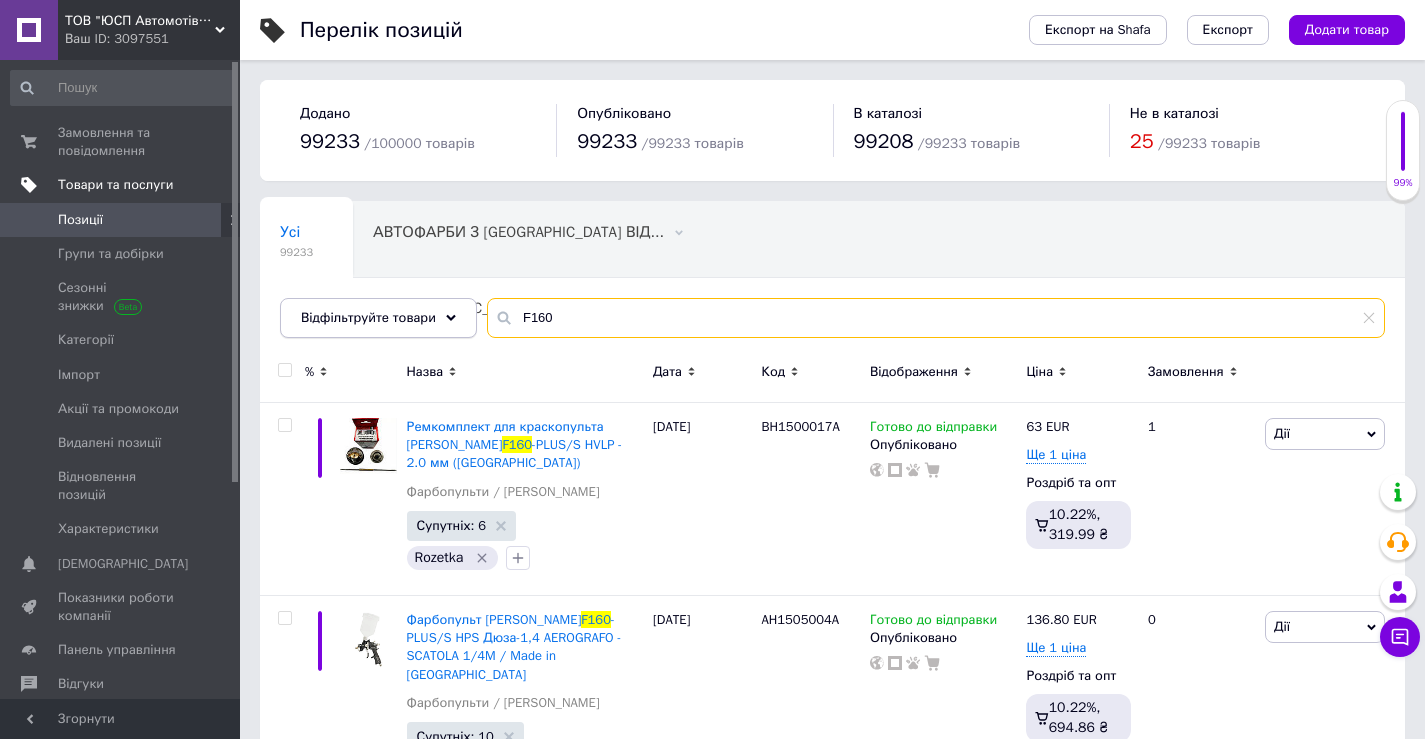 drag, startPoint x: 560, startPoint y: 314, endPoint x: 417, endPoint y: 321, distance: 143.17122 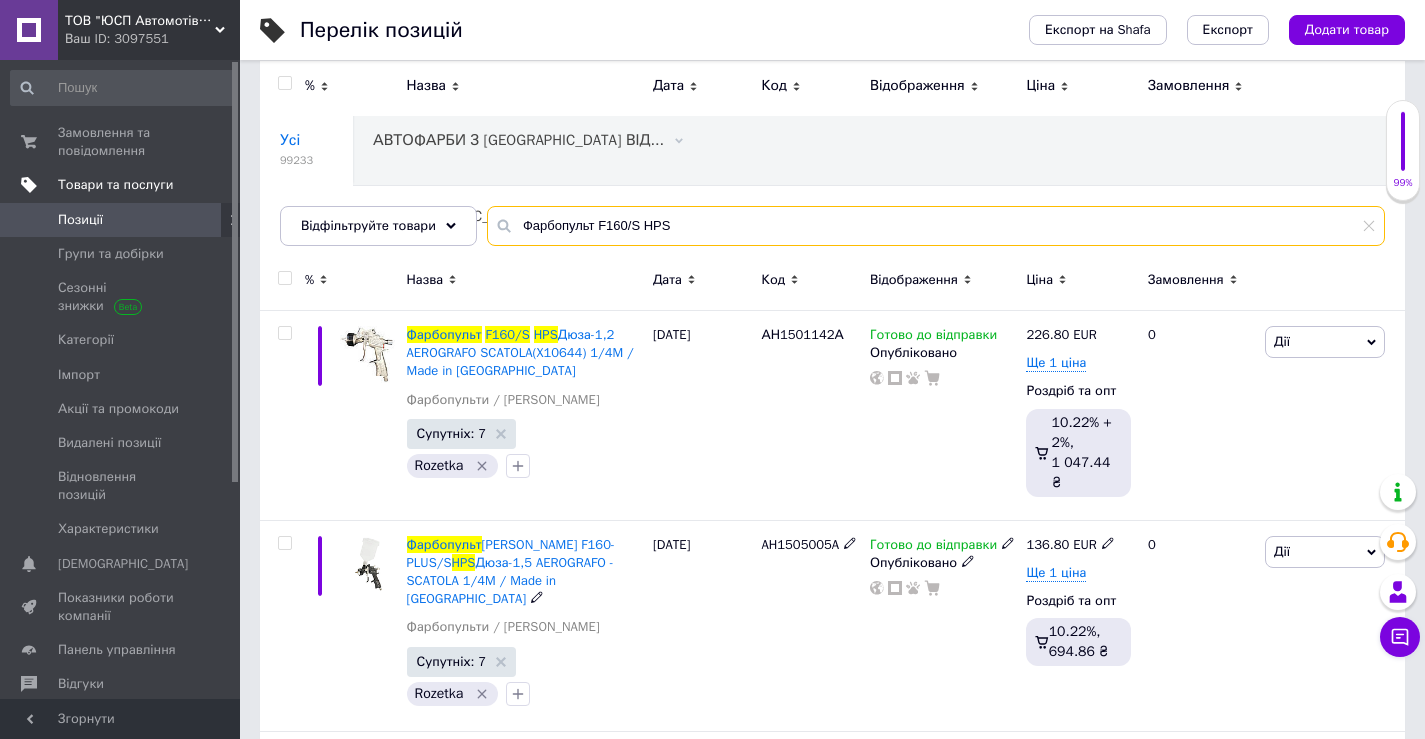 scroll, scrollTop: 0, scrollLeft: 0, axis: both 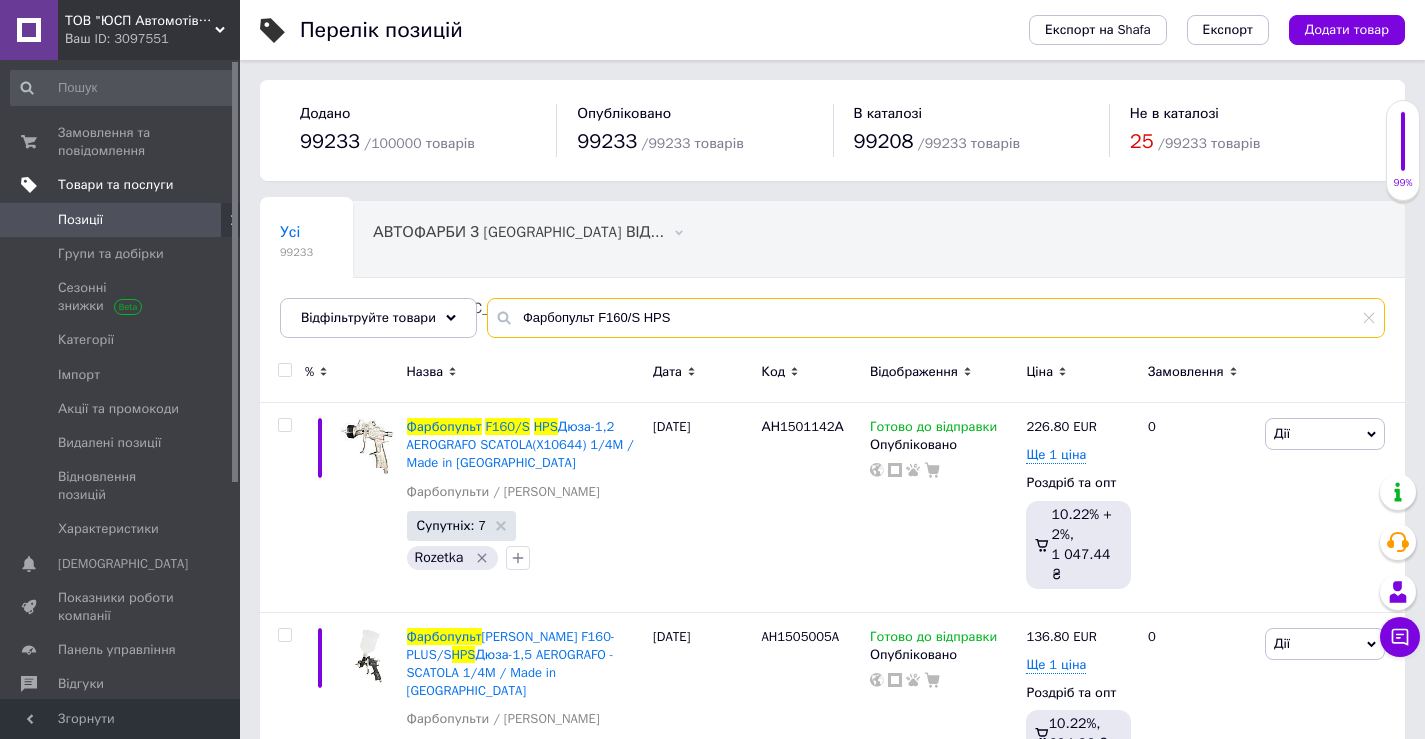 drag, startPoint x: 688, startPoint y: 307, endPoint x: 587, endPoint y: 320, distance: 101.8332 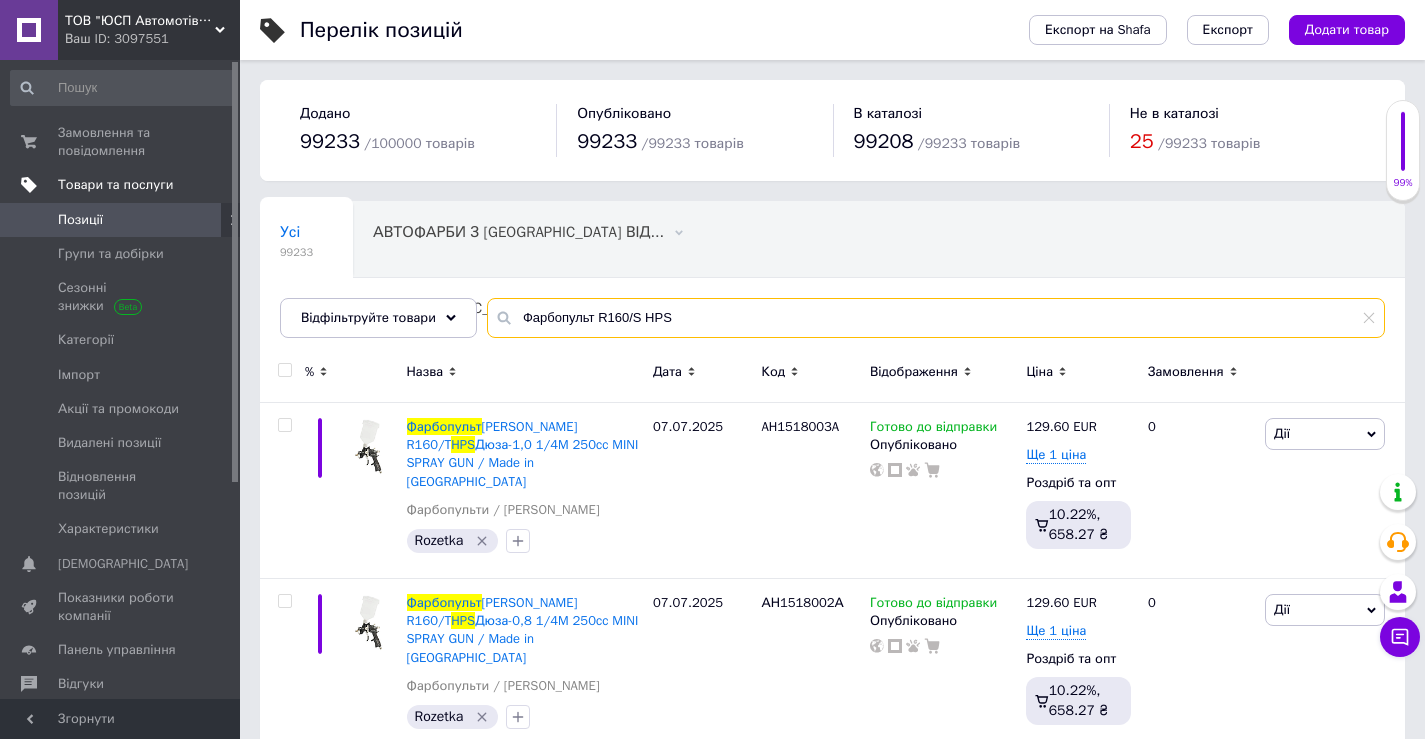 drag, startPoint x: 622, startPoint y: 322, endPoint x: 682, endPoint y: 318, distance: 60.133186 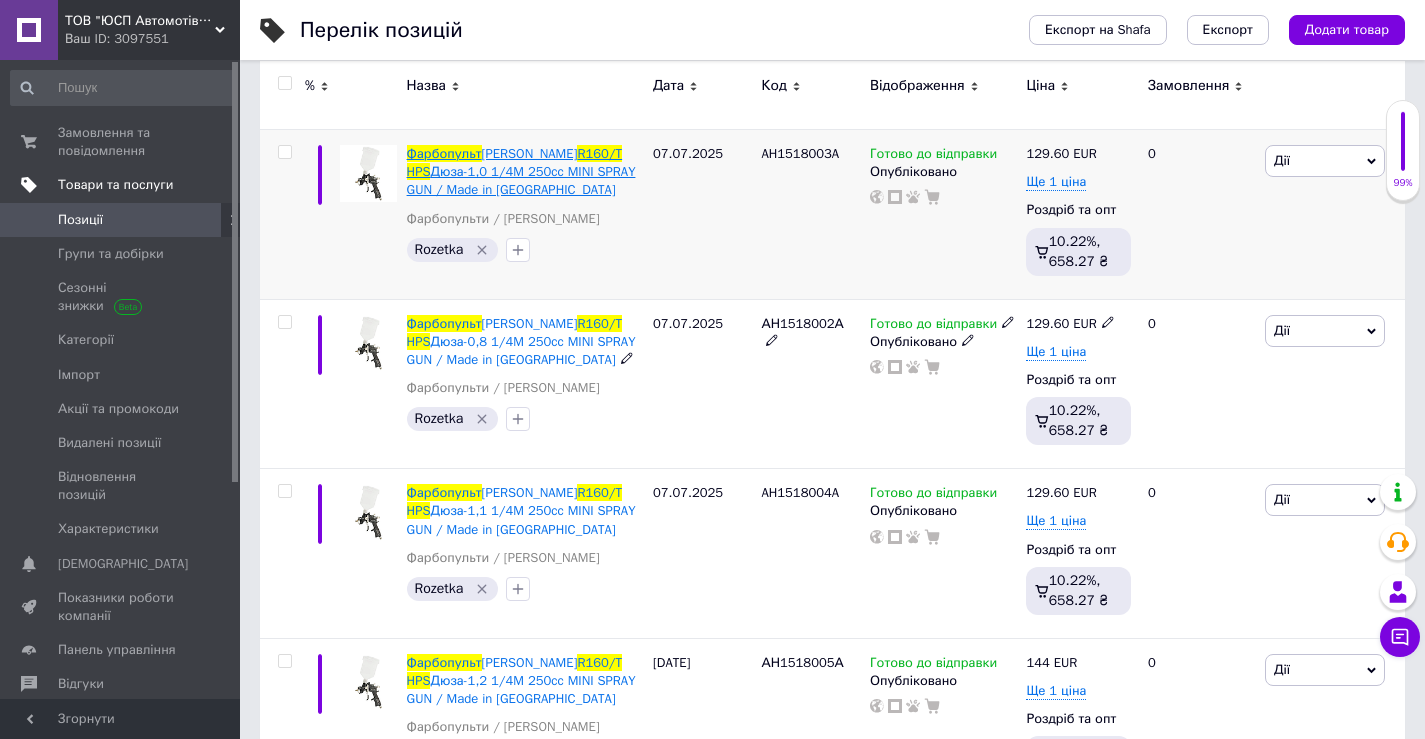 scroll, scrollTop: 300, scrollLeft: 0, axis: vertical 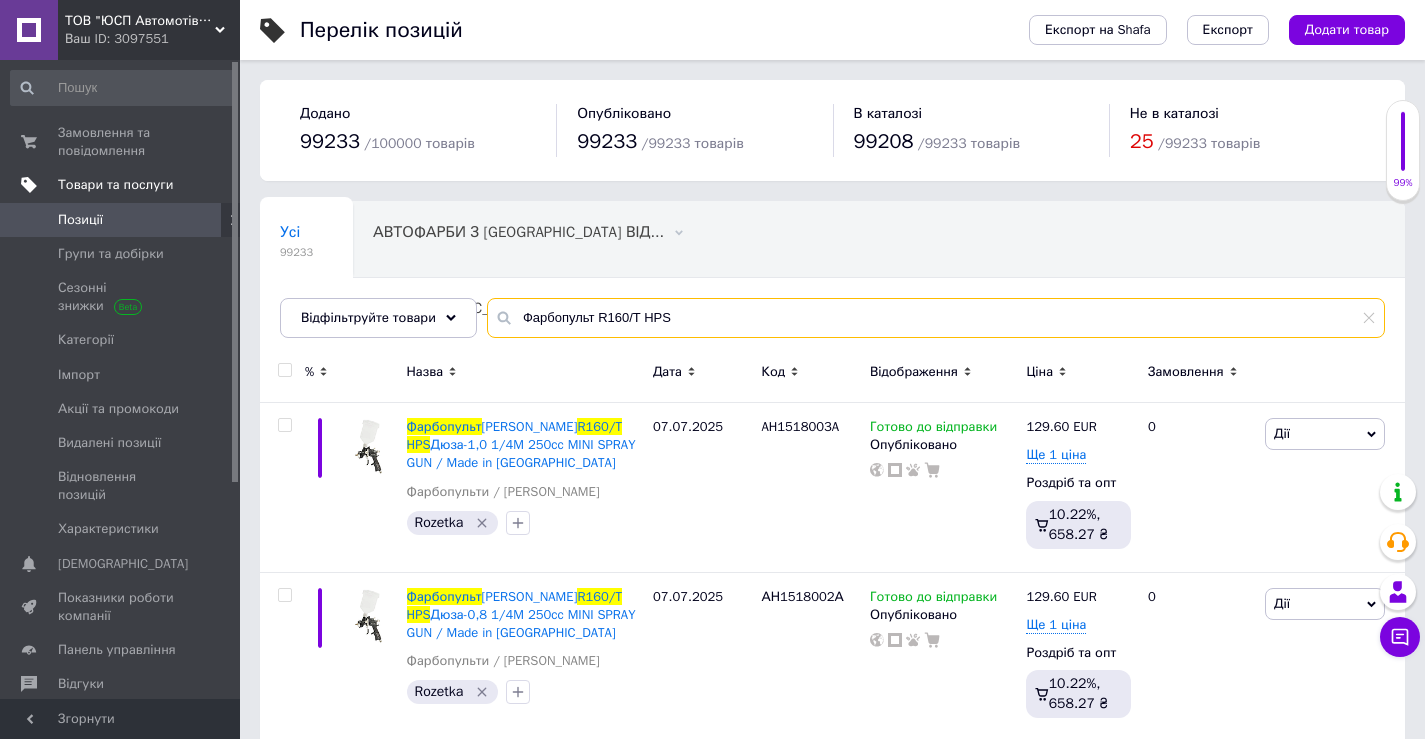 drag, startPoint x: 620, startPoint y: 314, endPoint x: 681, endPoint y: 311, distance: 61.073727 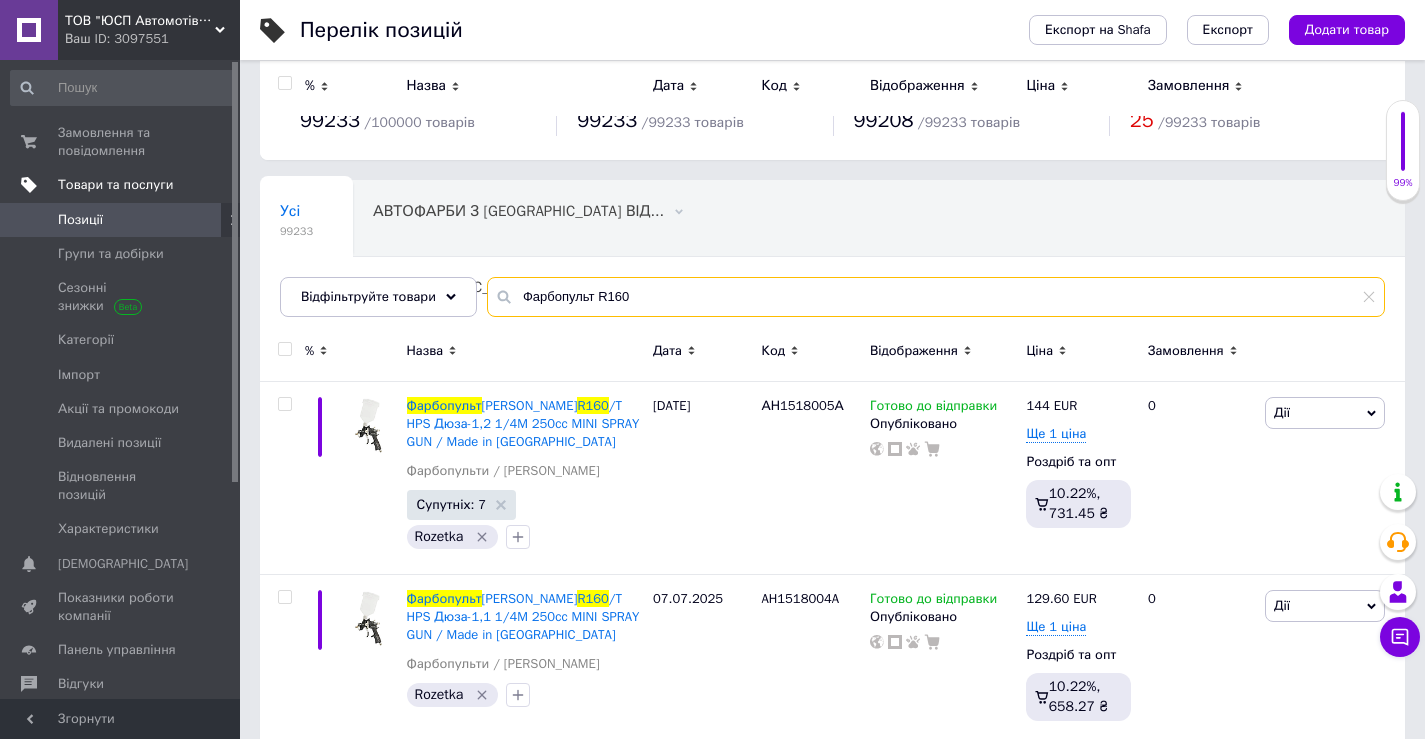 scroll, scrollTop: 0, scrollLeft: 0, axis: both 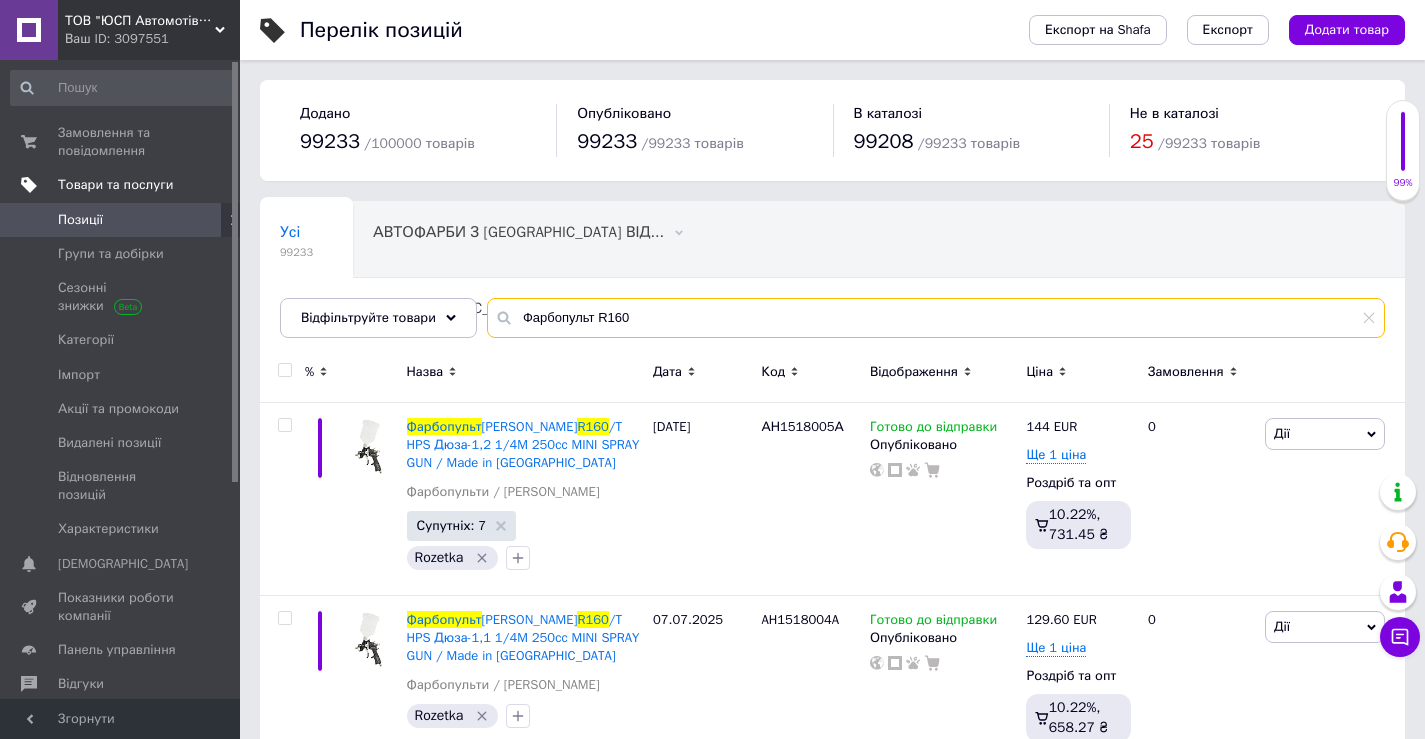 click on "Фарбопульт R160" at bounding box center [936, 318] 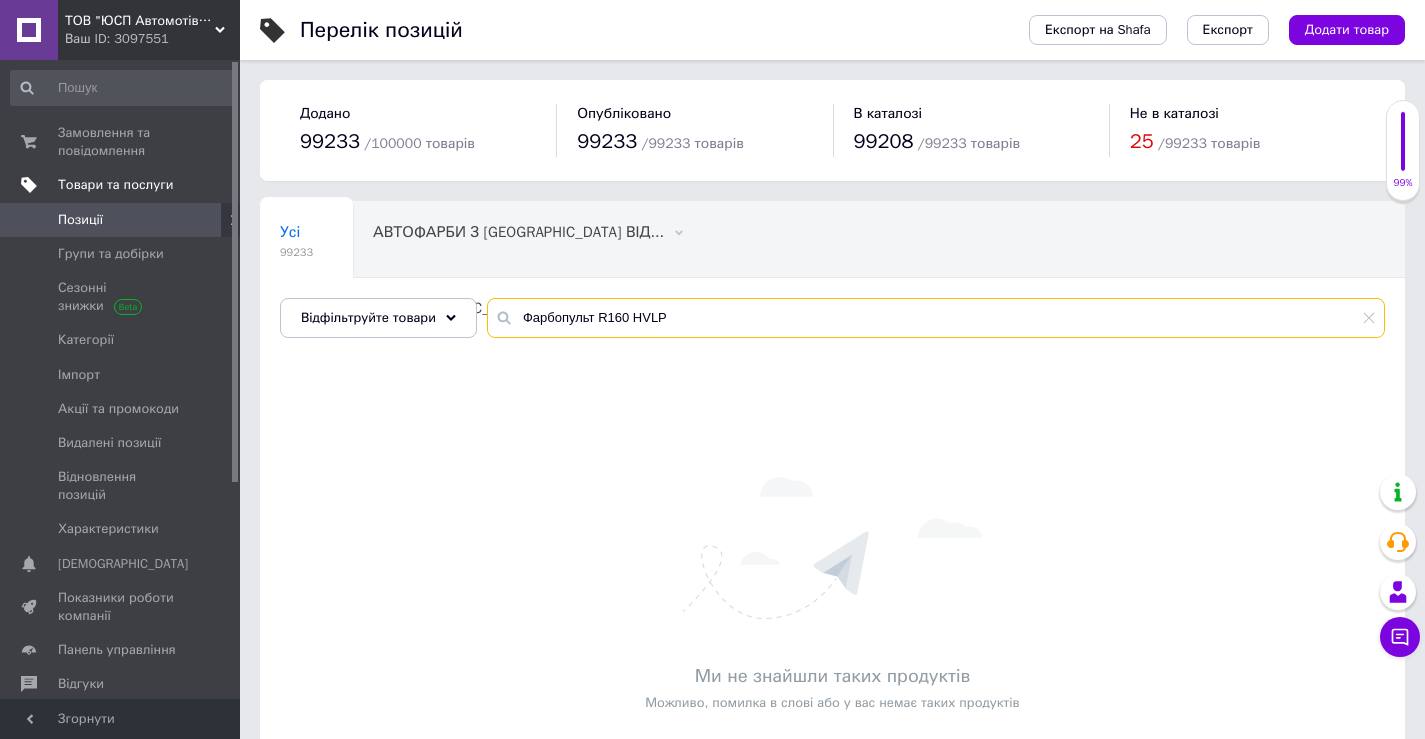 drag, startPoint x: 588, startPoint y: 314, endPoint x: 470, endPoint y: 311, distance: 118.03813 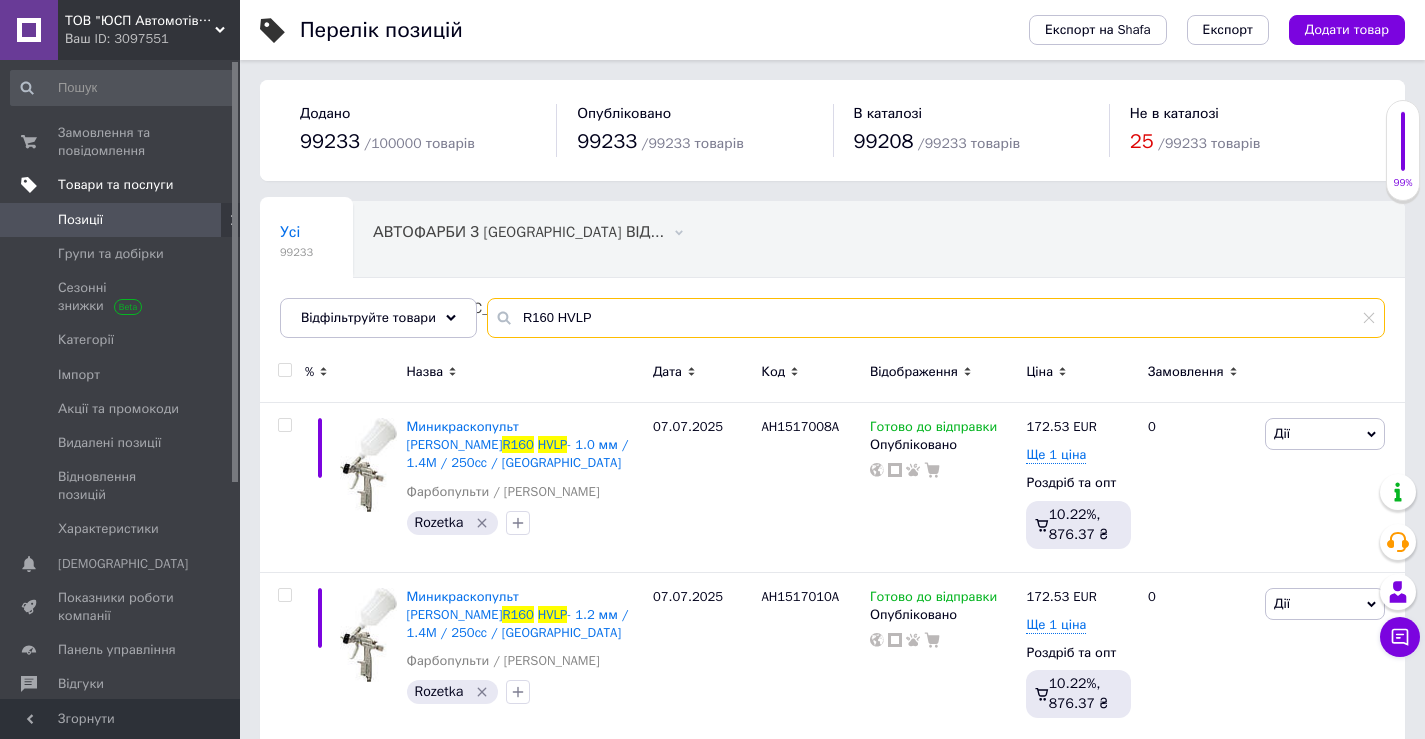 drag, startPoint x: 620, startPoint y: 322, endPoint x: 503, endPoint y: 315, distance: 117.20921 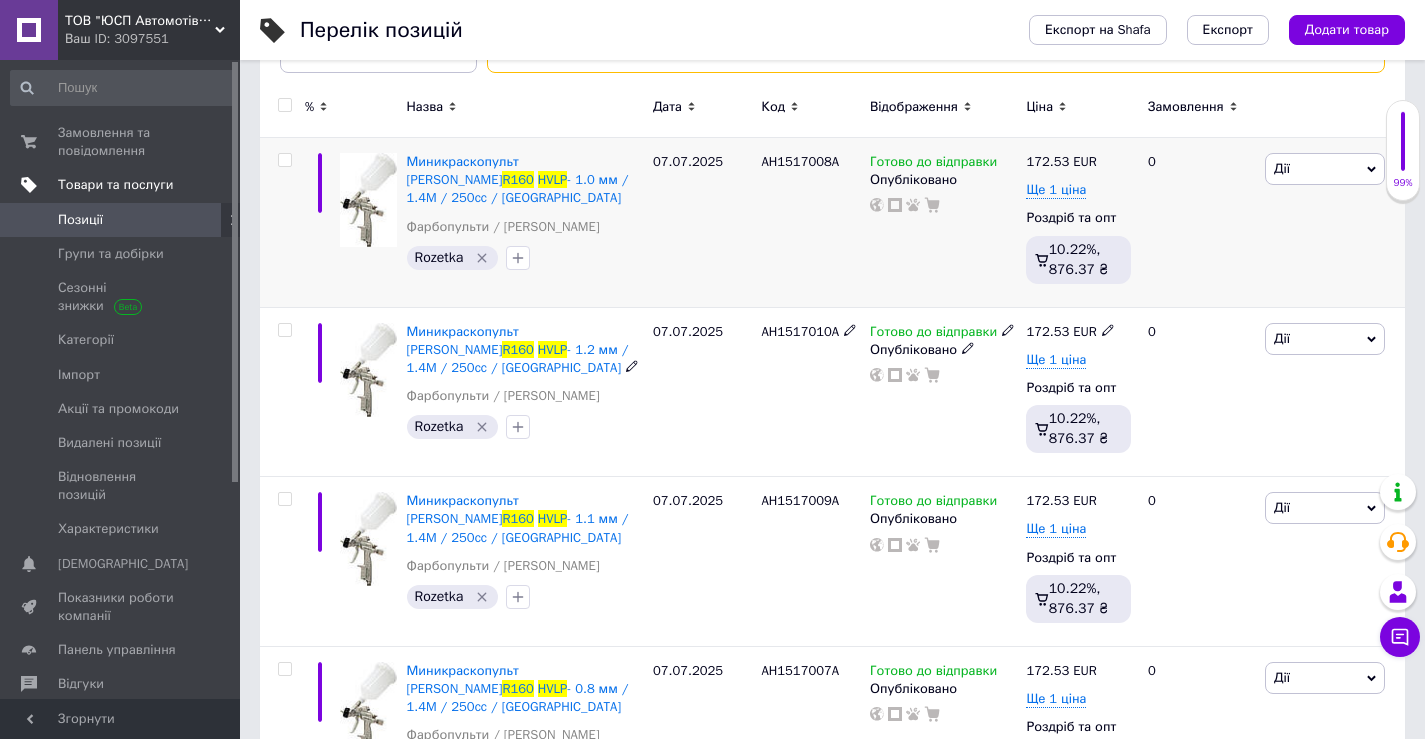 scroll, scrollTop: 266, scrollLeft: 0, axis: vertical 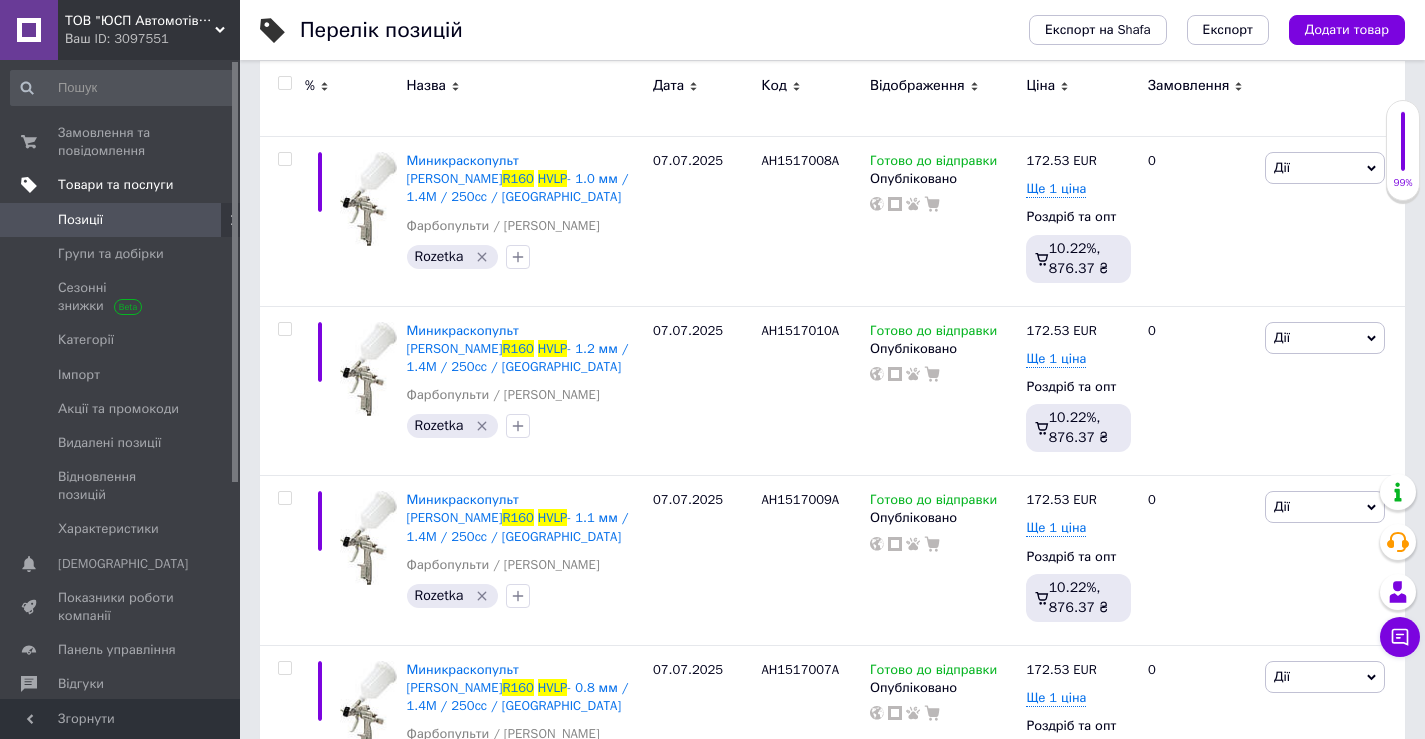 type on "R160 HVLP" 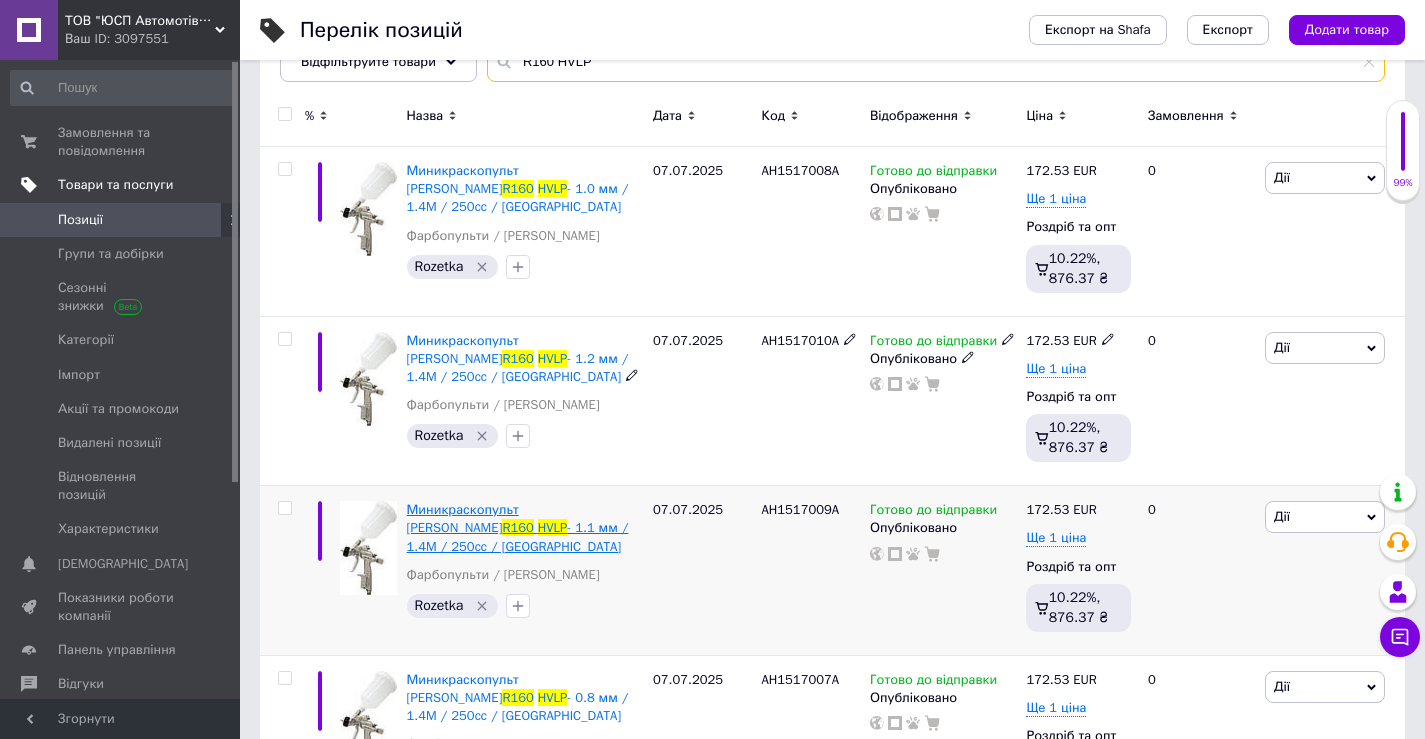 scroll, scrollTop: 366, scrollLeft: 0, axis: vertical 